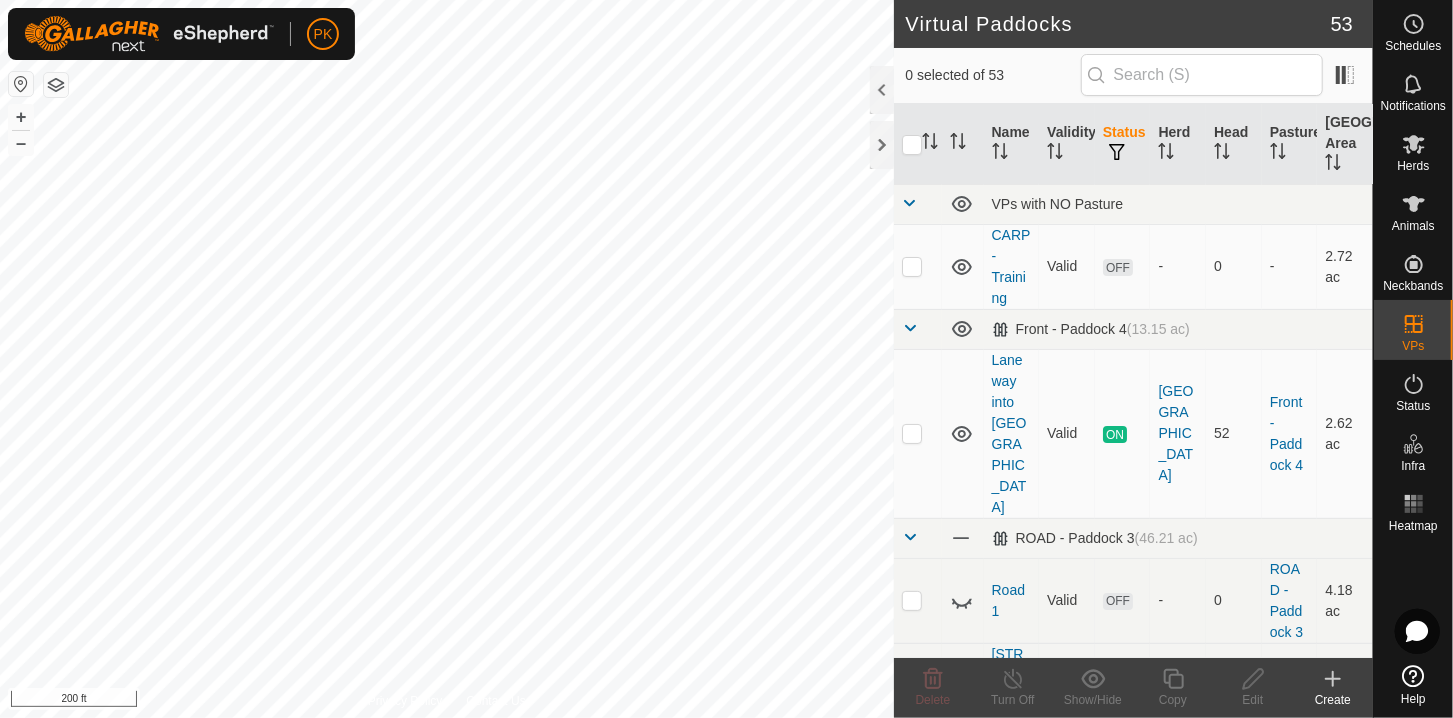 scroll, scrollTop: 0, scrollLeft: 0, axis: both 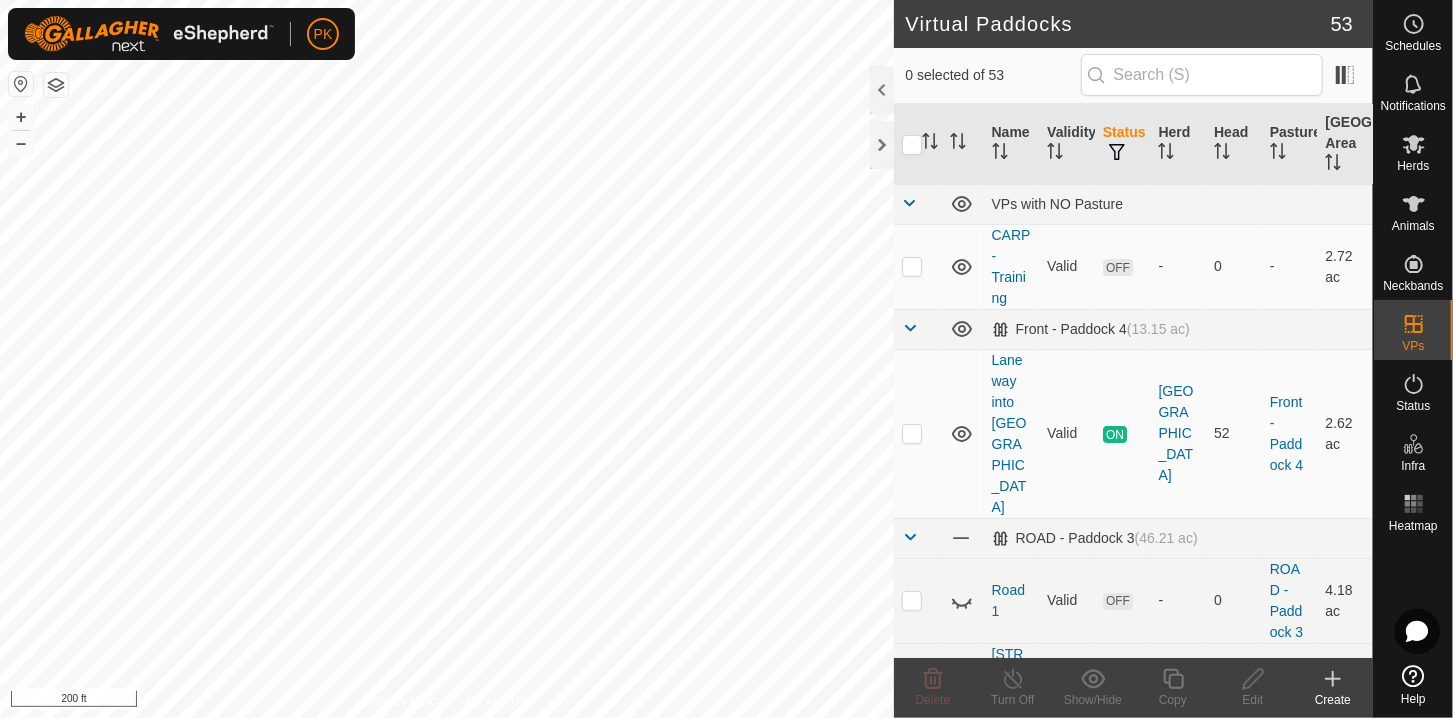 checkbox on "true" 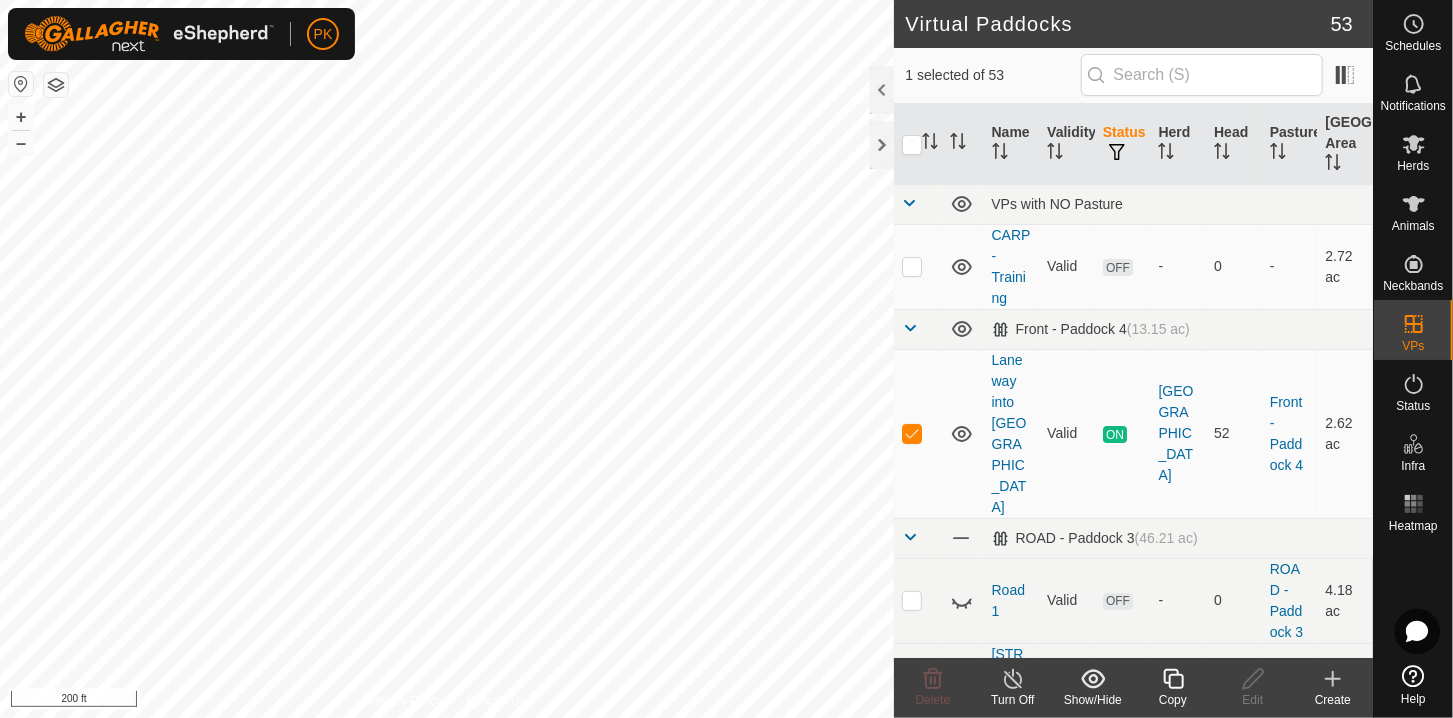 click 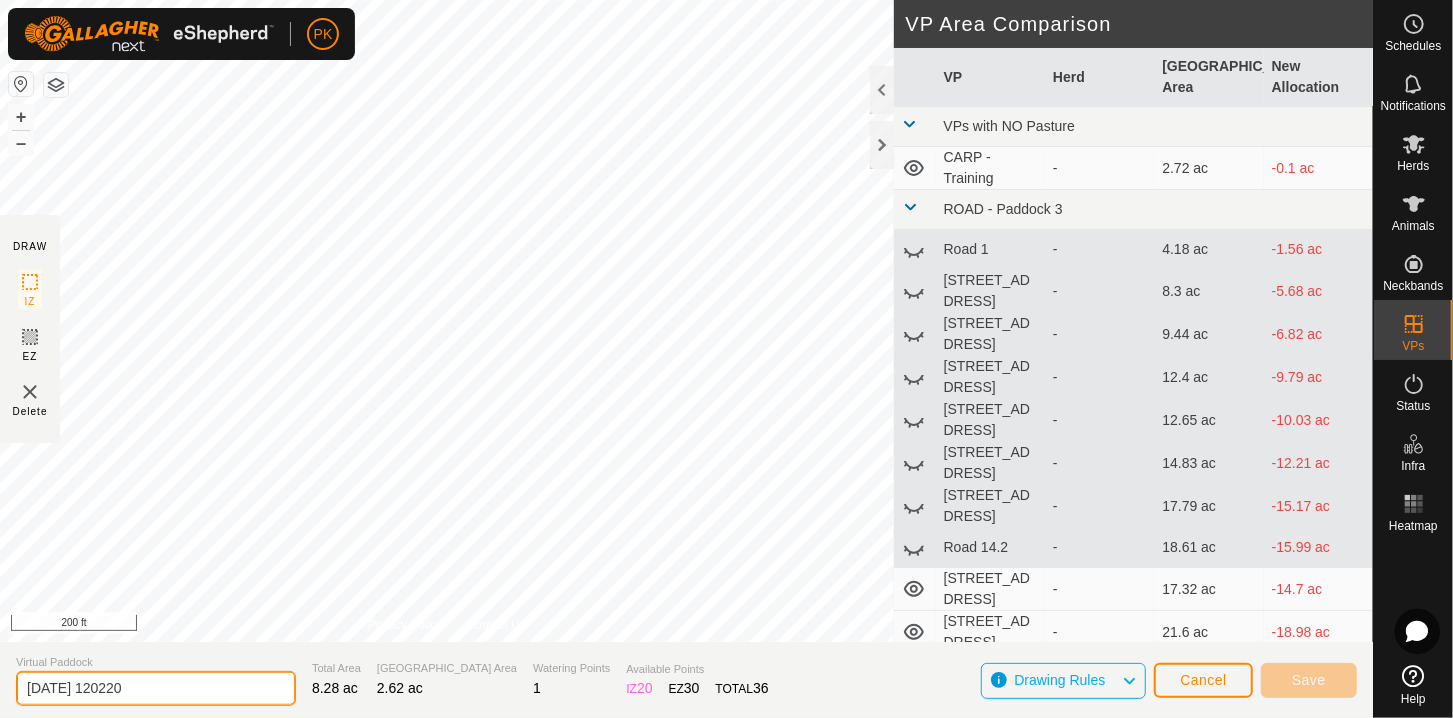 drag, startPoint x: 180, startPoint y: 685, endPoint x: -1, endPoint y: 678, distance: 181.13531 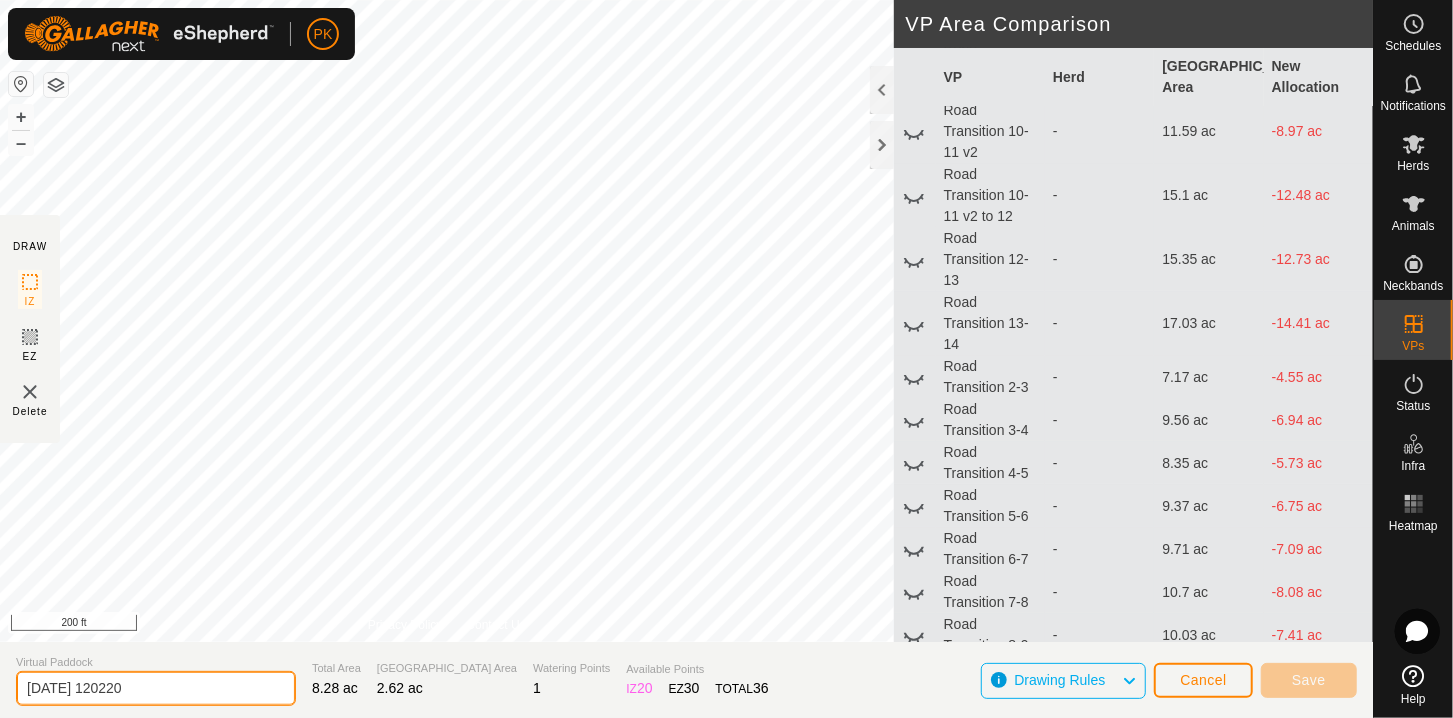 scroll, scrollTop: 1787, scrollLeft: 0, axis: vertical 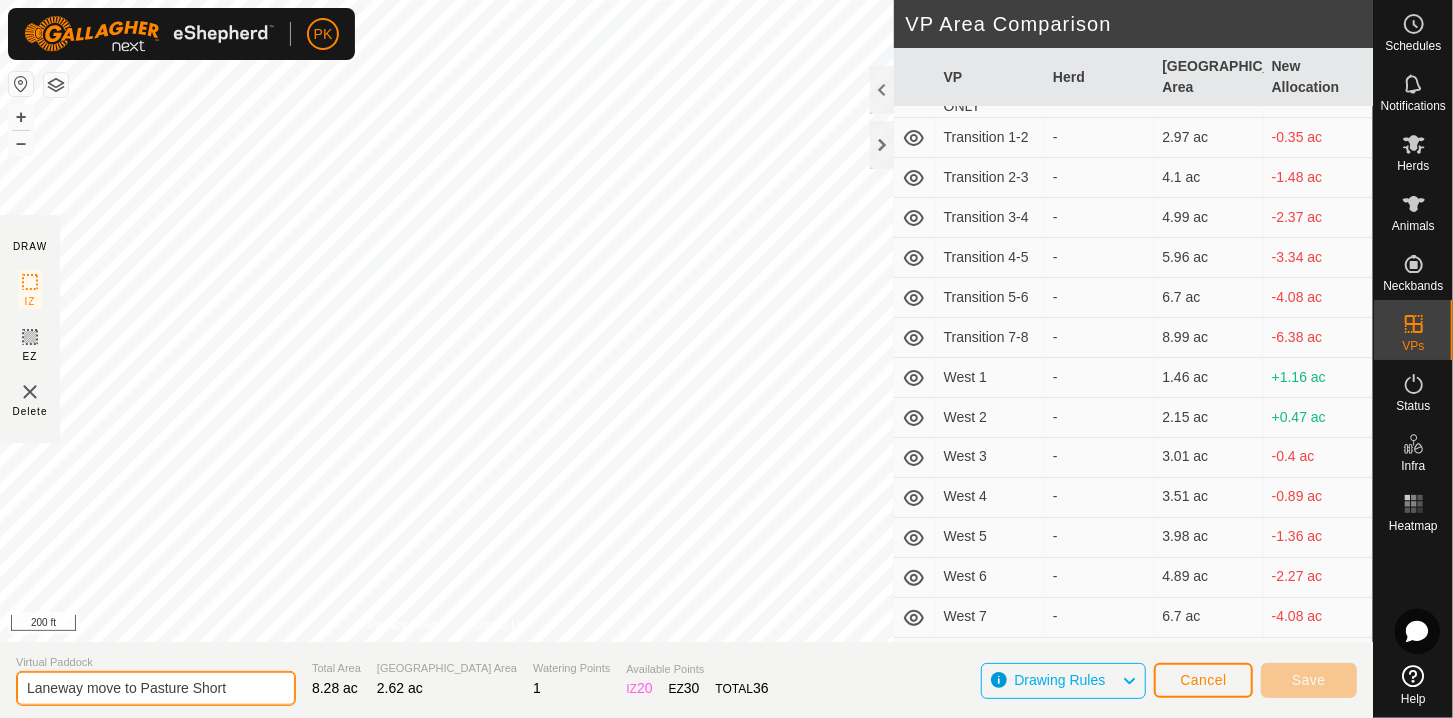 type on "Laneway move to Pasture Short" 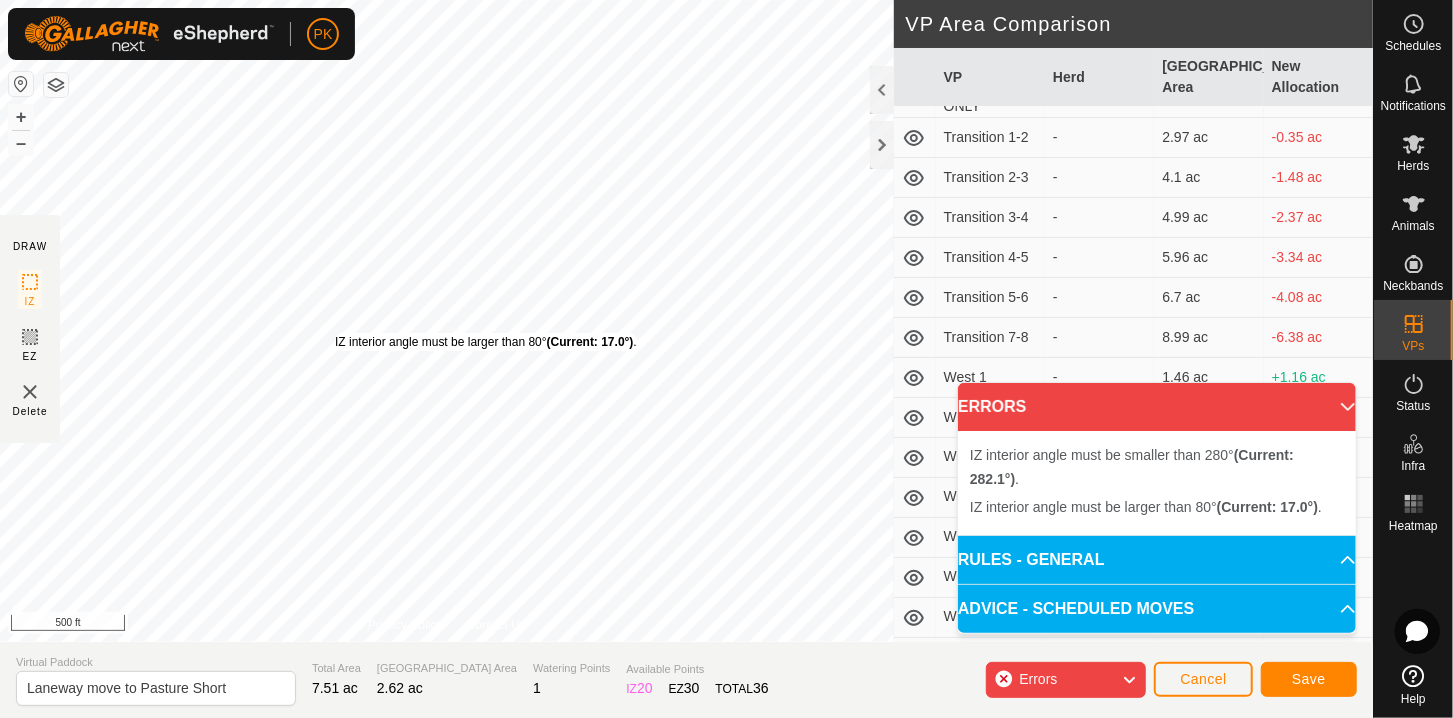 click on "IZ interior angle must be larger than 80°  (Current: 17.0°) ." at bounding box center (486, 342) 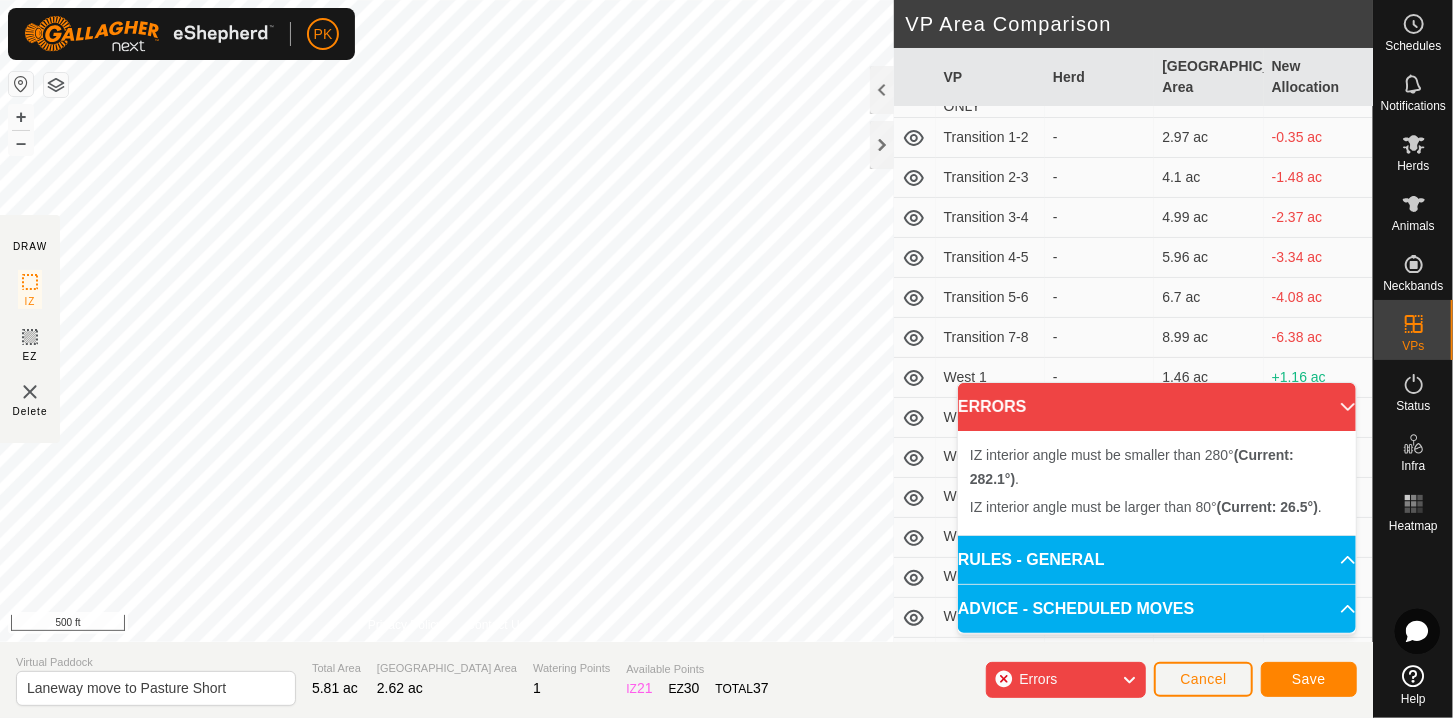 click on "IZ interior angle must be larger than 80°  (Current: 26.5°) . + – ⇧ i 500 ft" at bounding box center (447, 321) 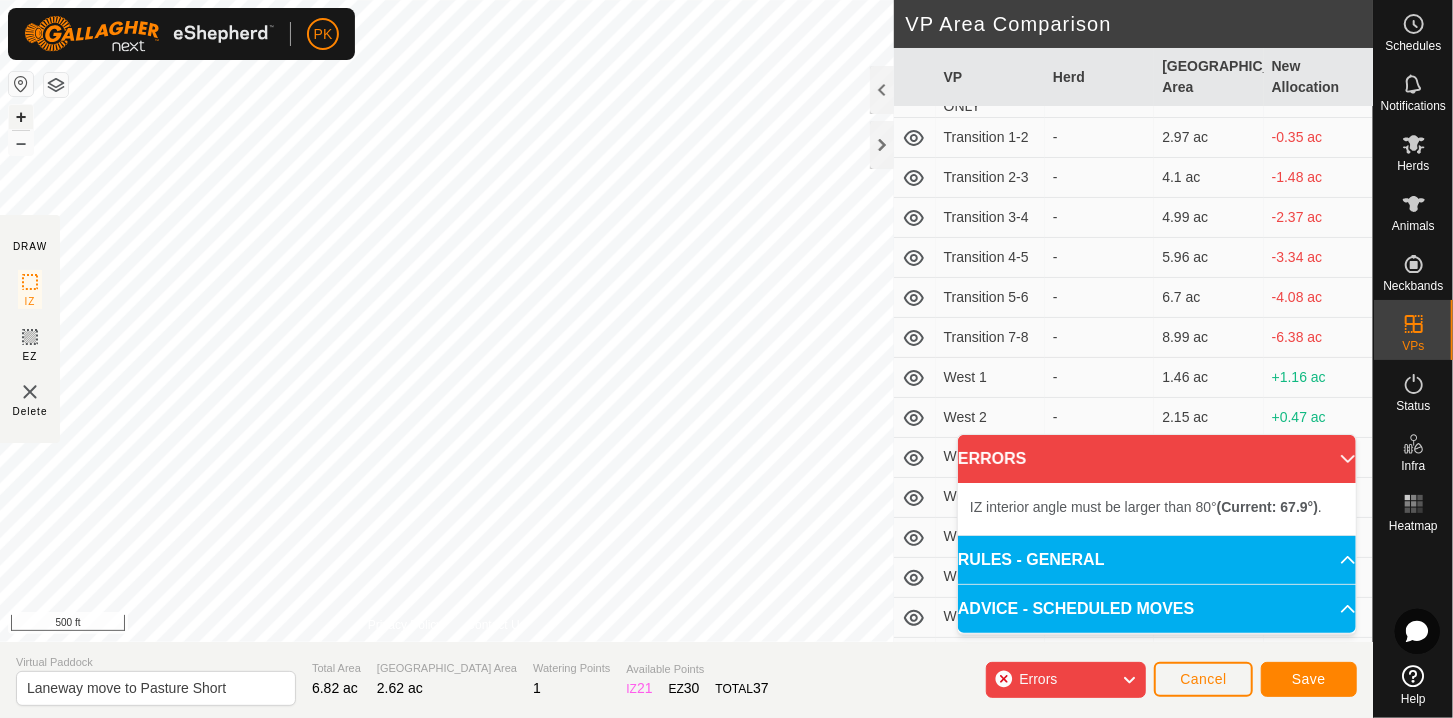 click on "+" at bounding box center [21, 117] 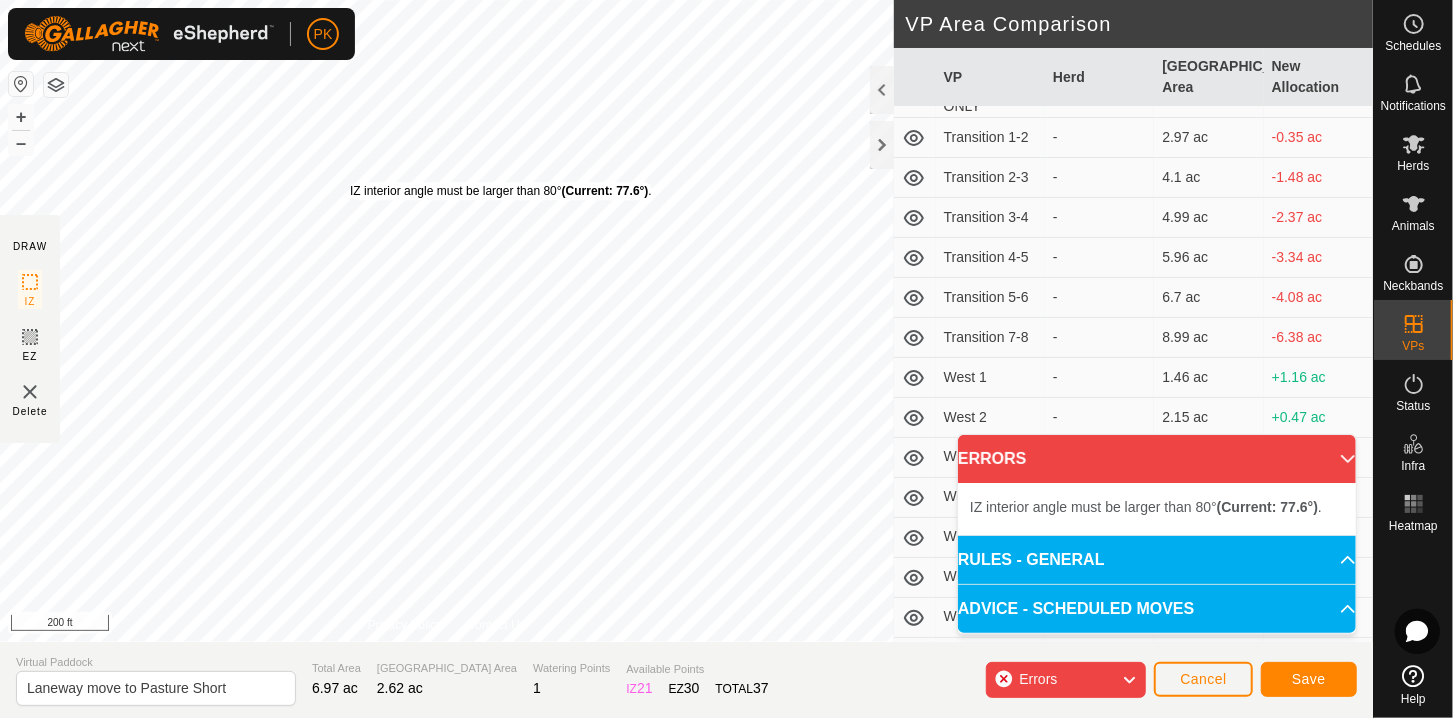 drag, startPoint x: 336, startPoint y: 174, endPoint x: 350, endPoint y: 182, distance: 16.124516 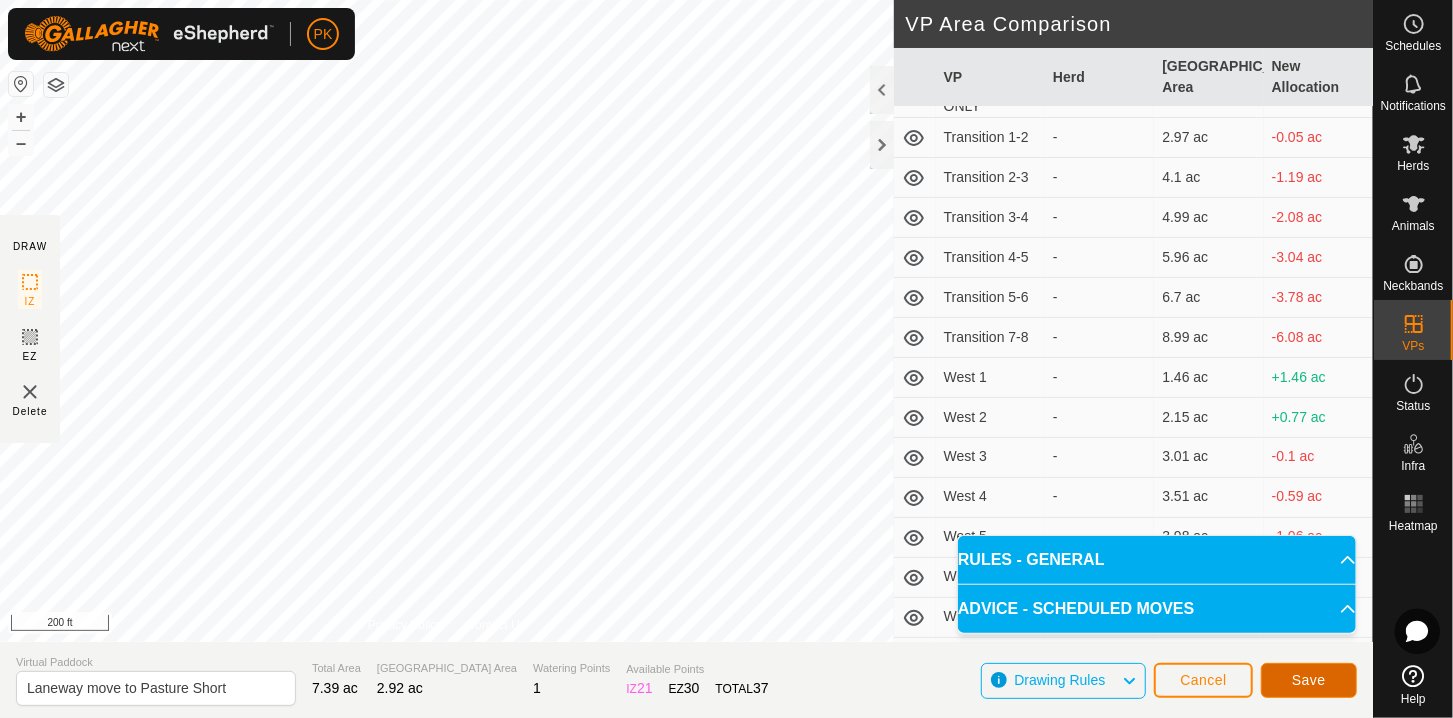 click on "Save" 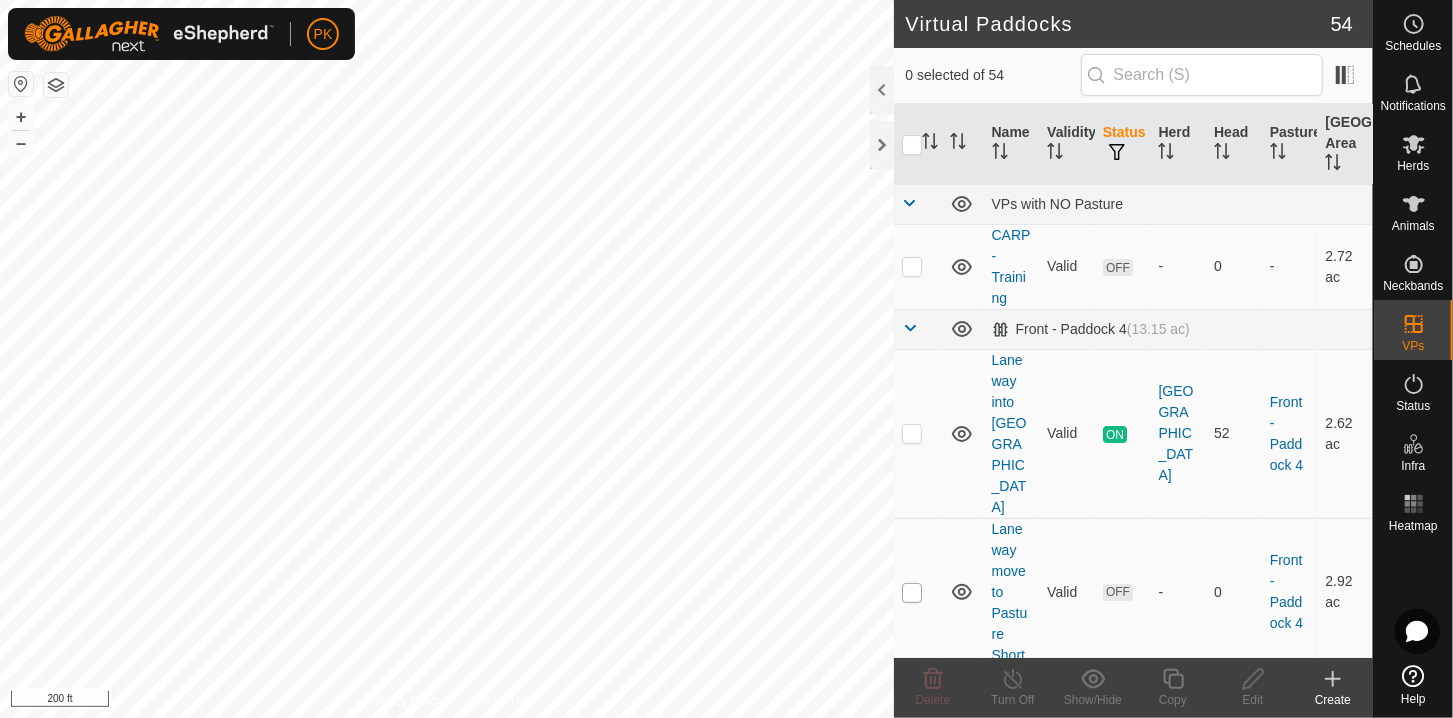 scroll, scrollTop: 166, scrollLeft: 0, axis: vertical 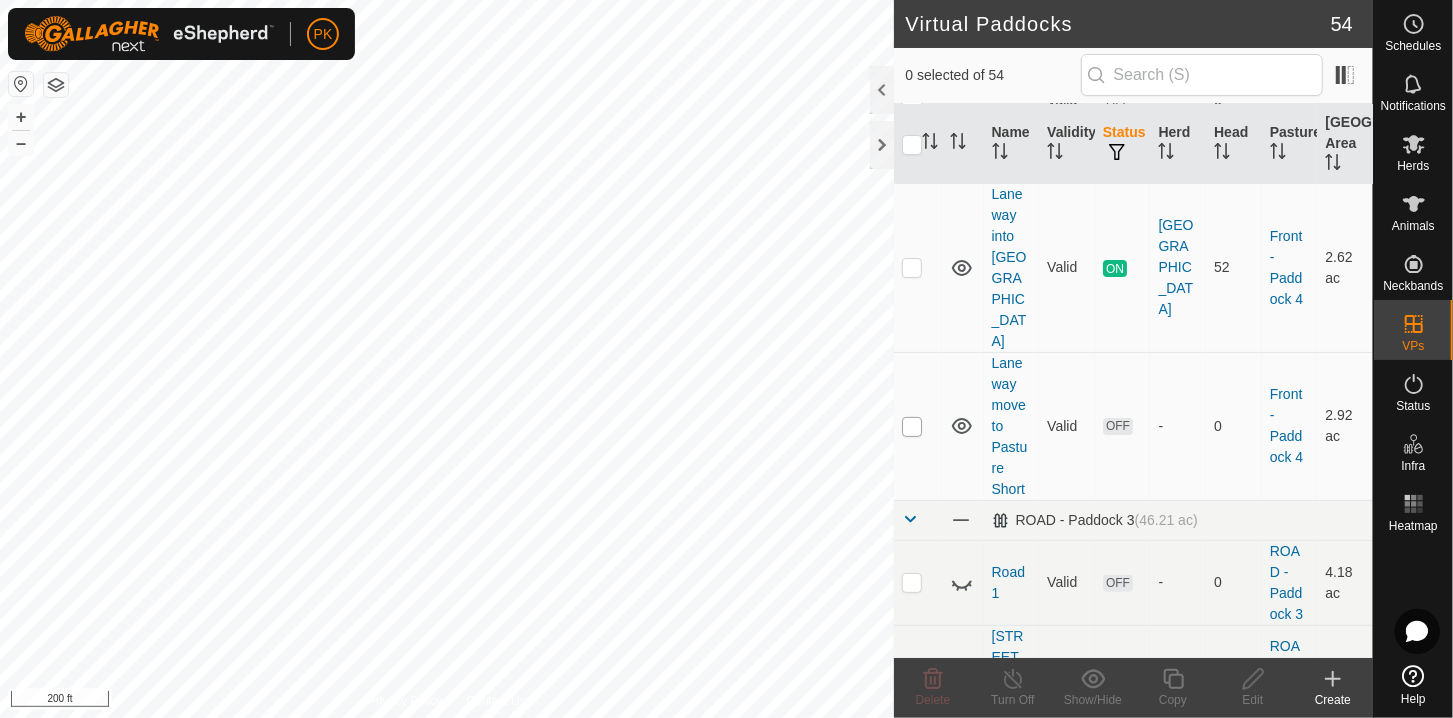 click at bounding box center (912, 427) 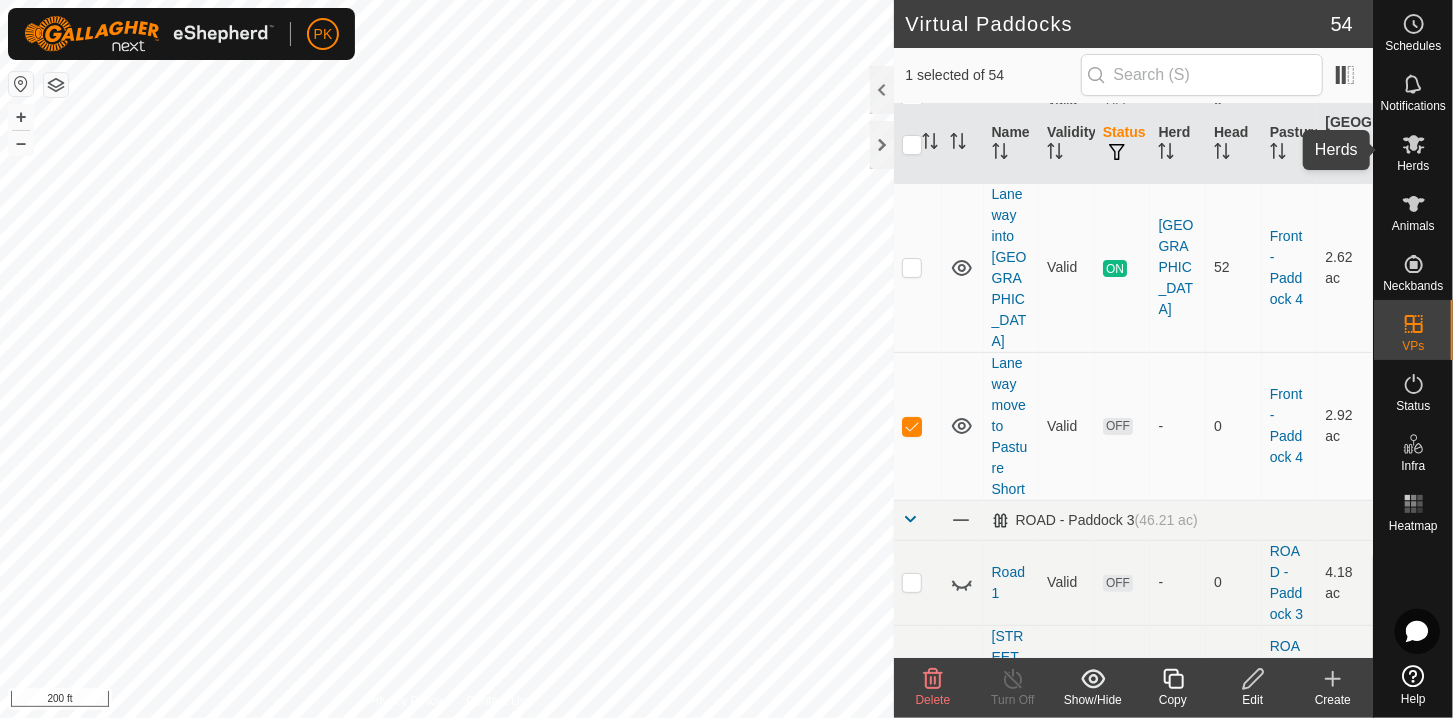 click 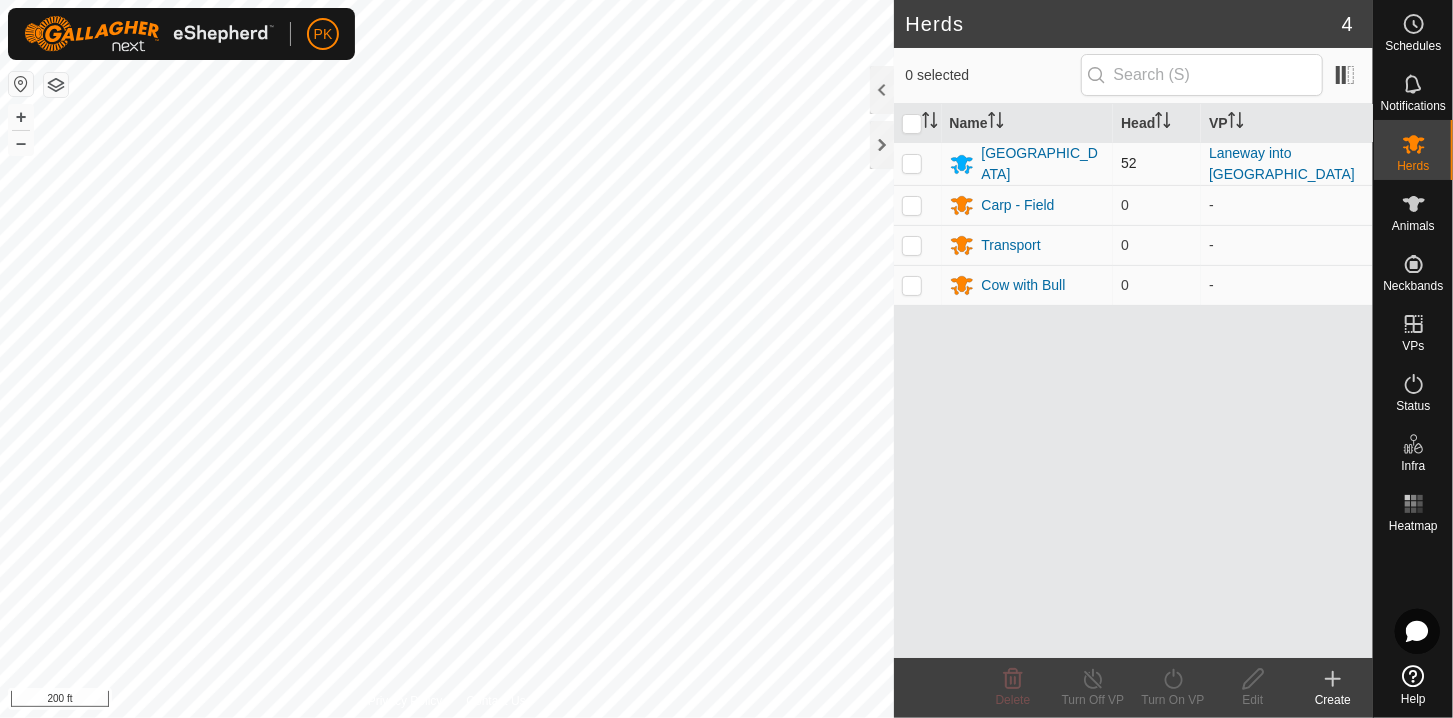 click at bounding box center [918, 163] 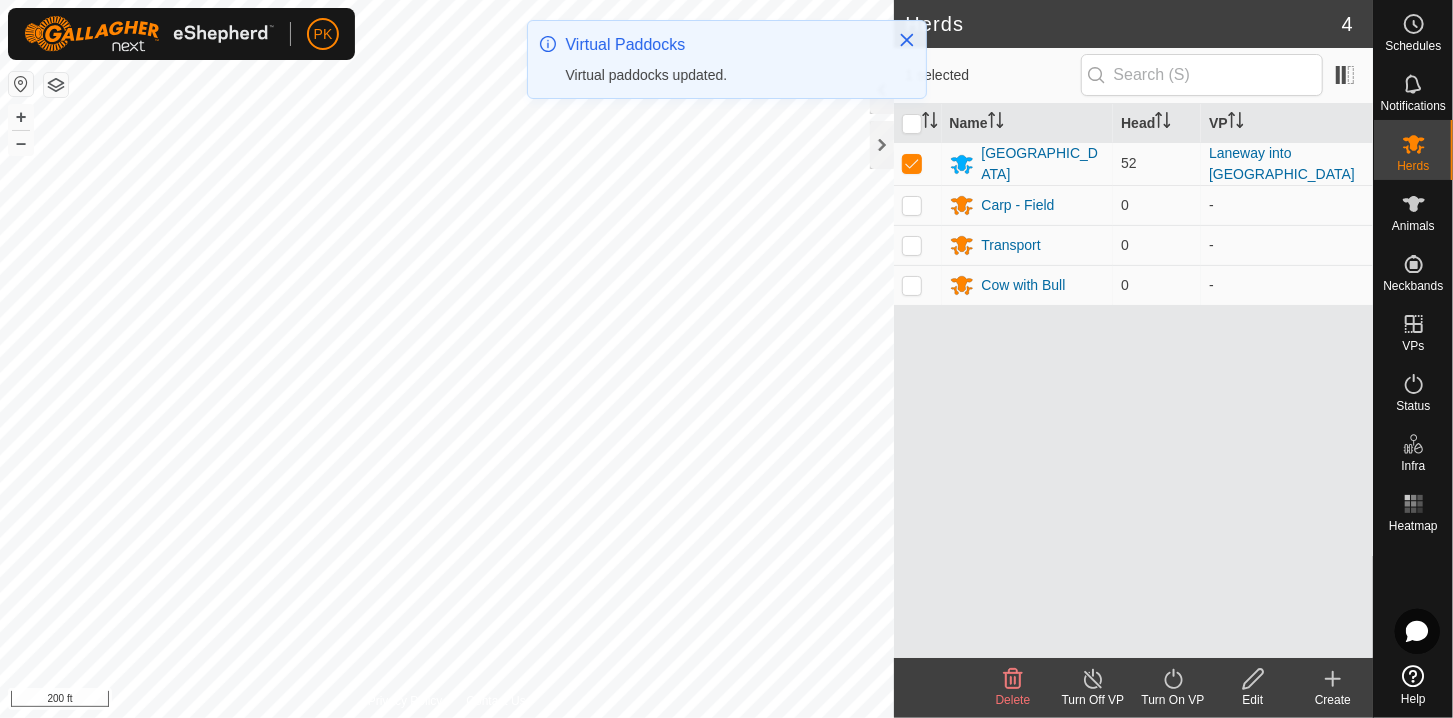 click 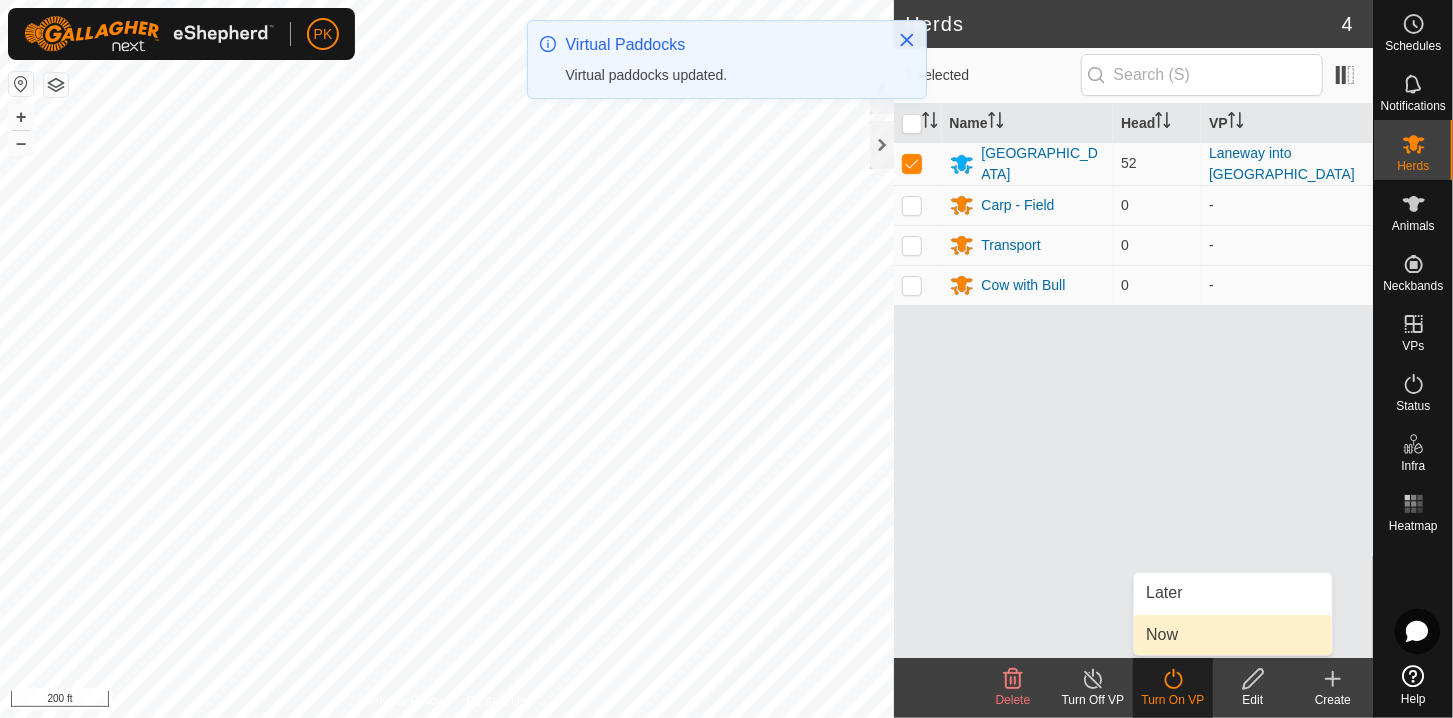 click on "Now" at bounding box center [1233, 635] 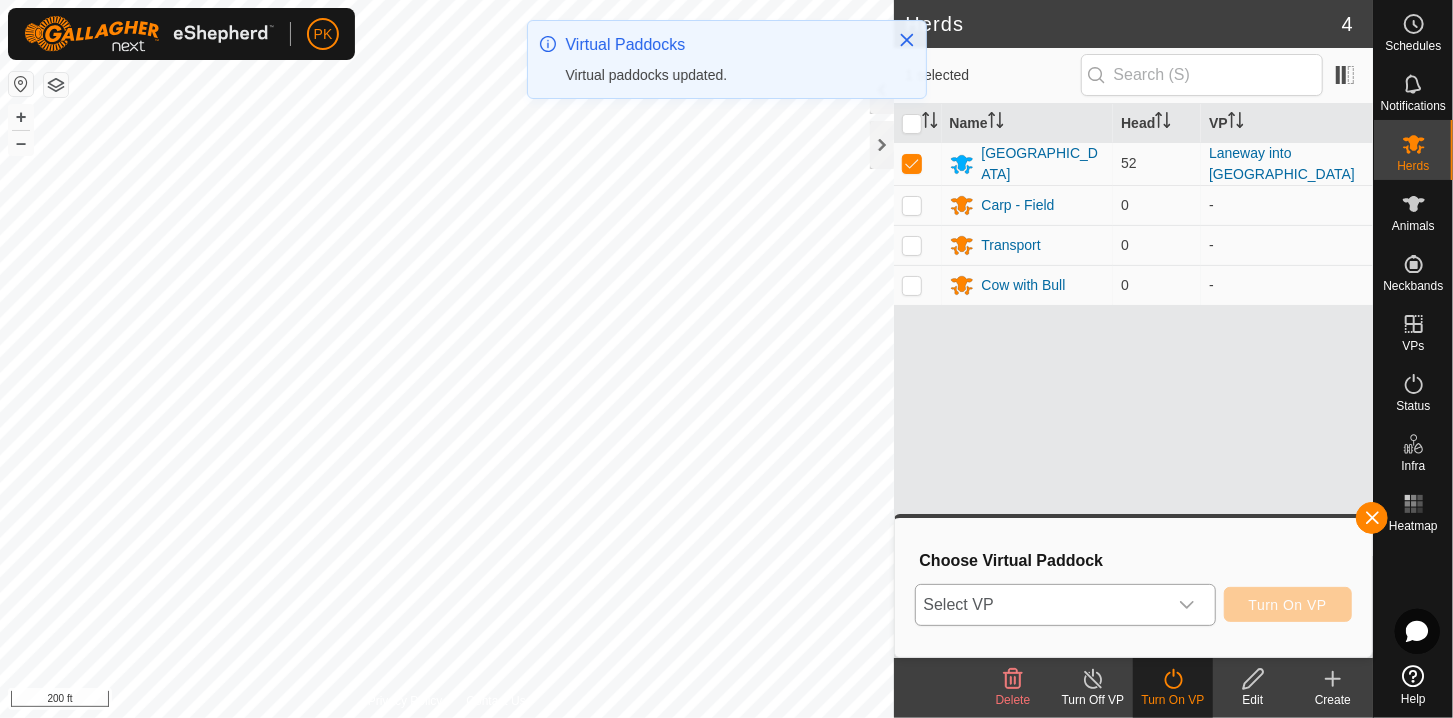 click at bounding box center [1187, 605] 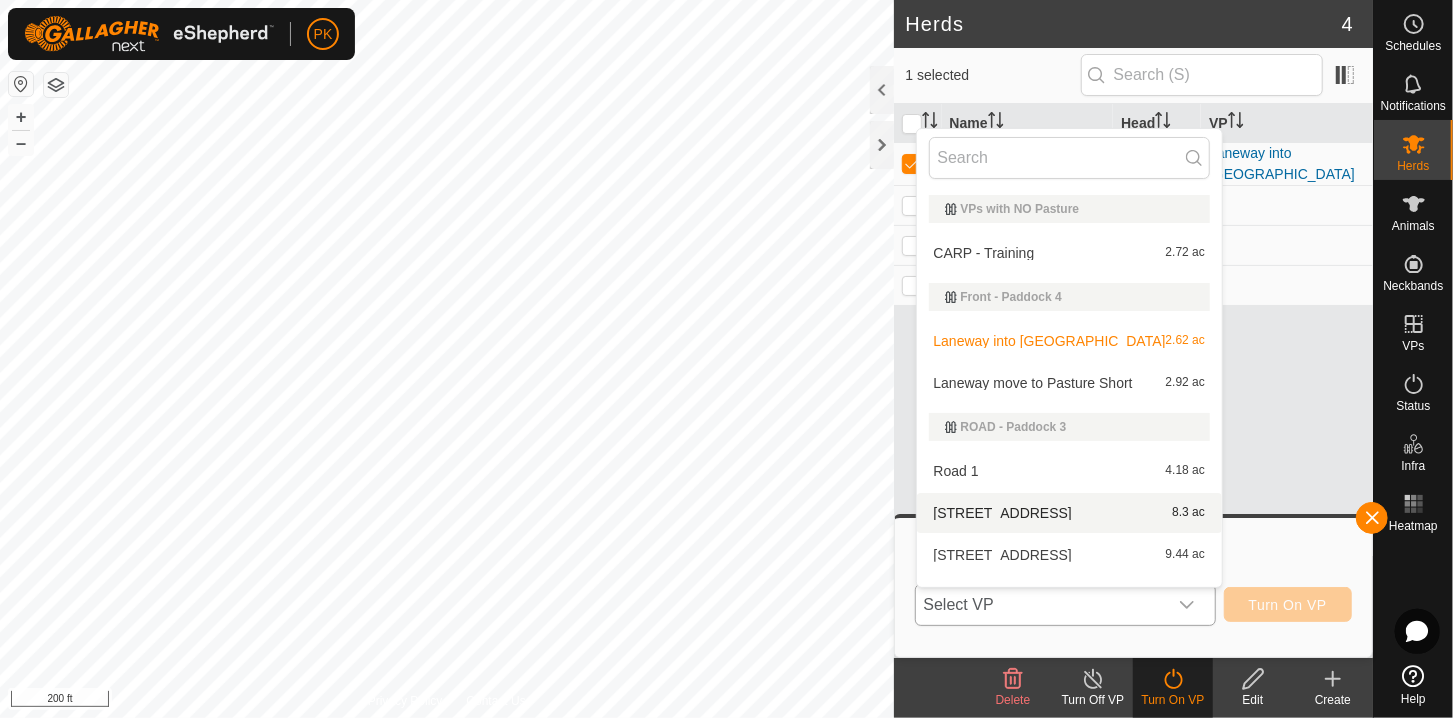 scroll, scrollTop: 29, scrollLeft: 0, axis: vertical 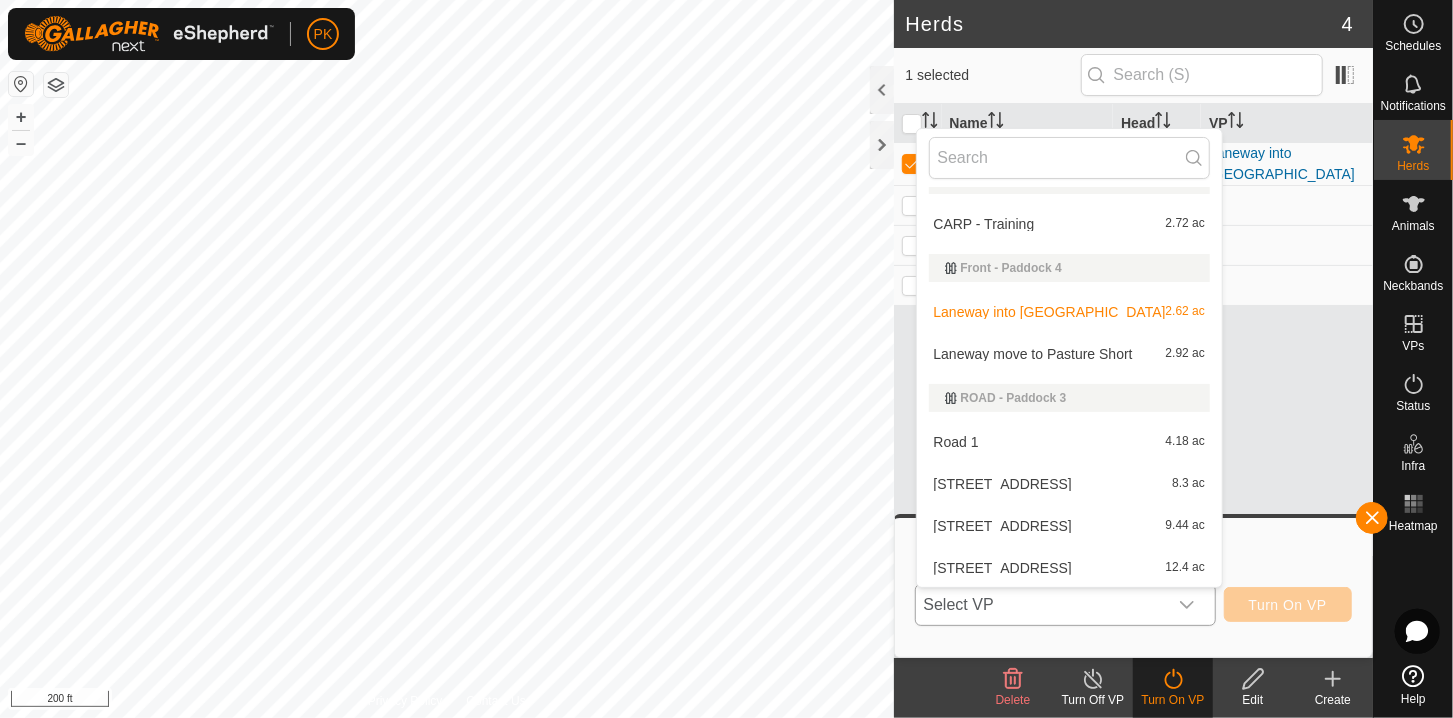 click on "Laneway move to Pasture Short  2.92 ac" at bounding box center [1070, 354] 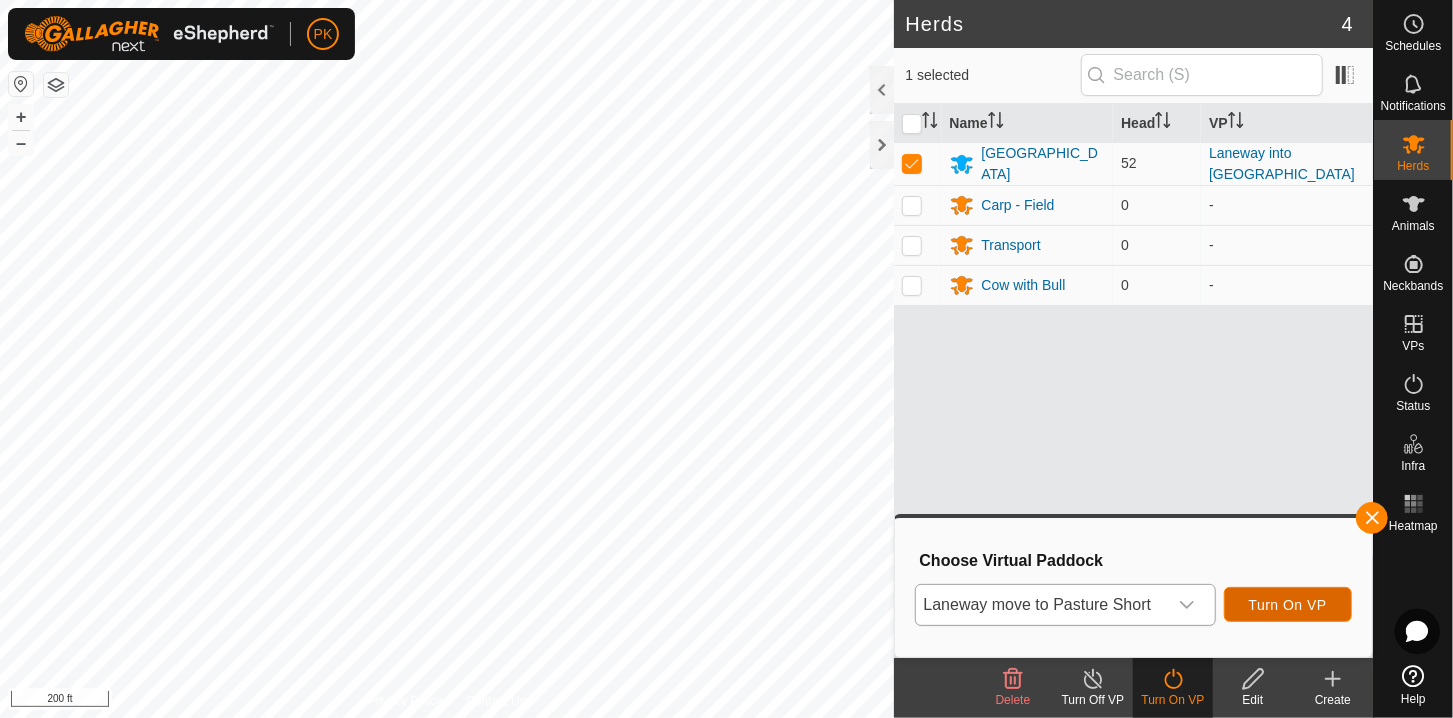 click on "Turn On VP" at bounding box center [1288, 605] 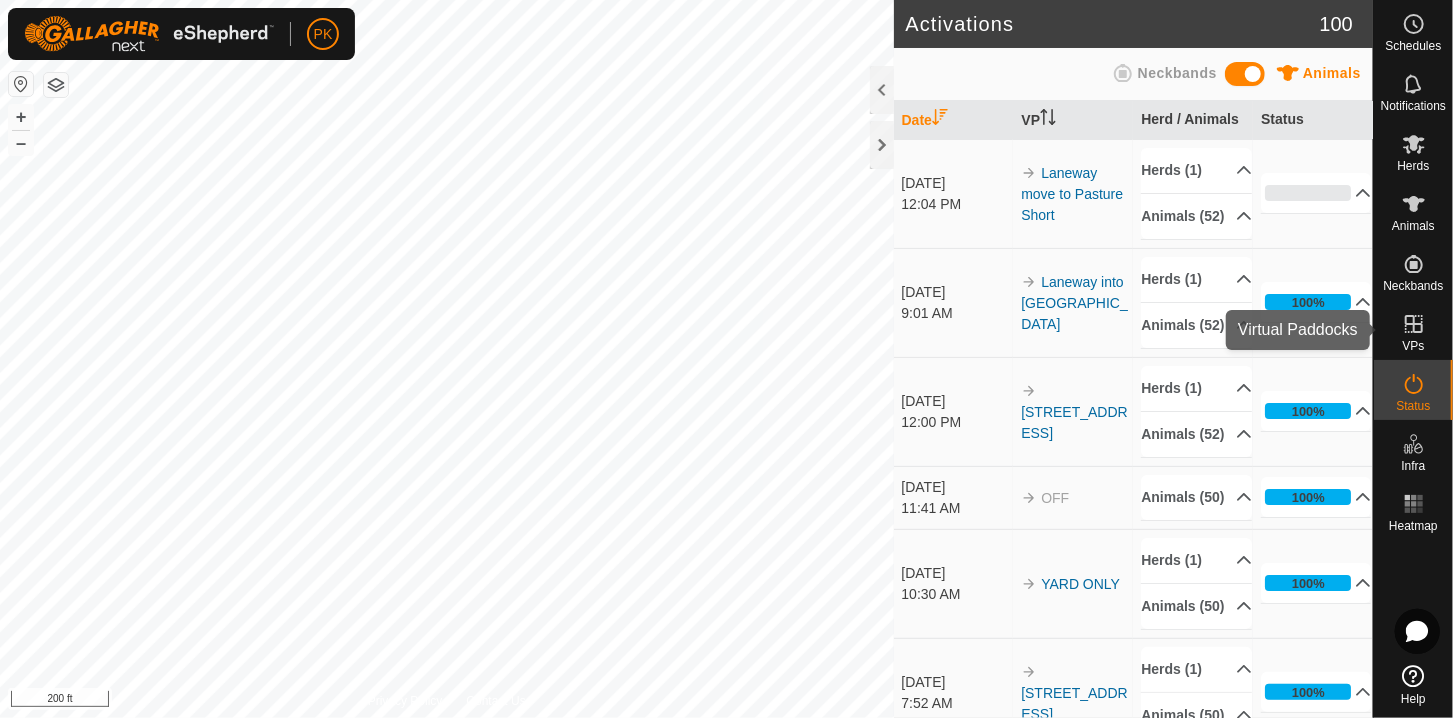 click 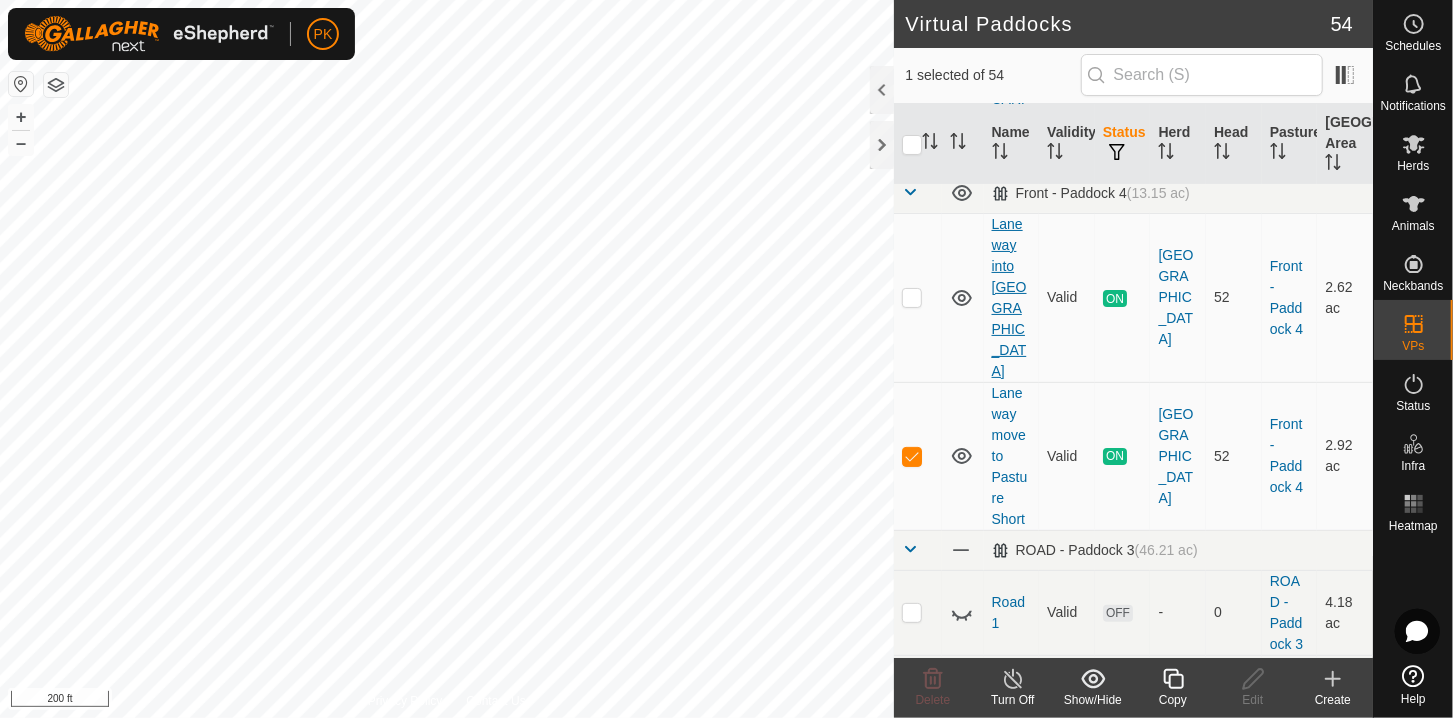 scroll, scrollTop: 166, scrollLeft: 0, axis: vertical 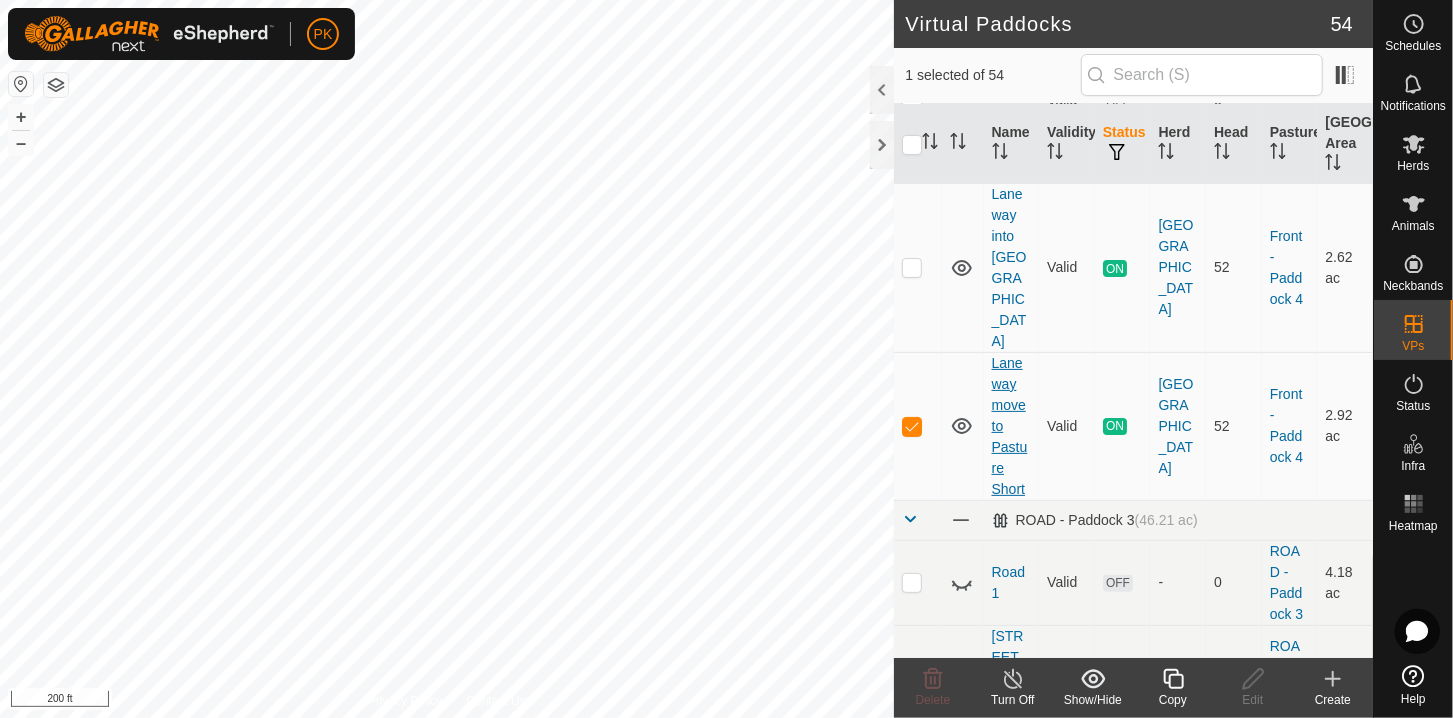 click on "Laneway move to Pasture Short" at bounding box center [1010, 426] 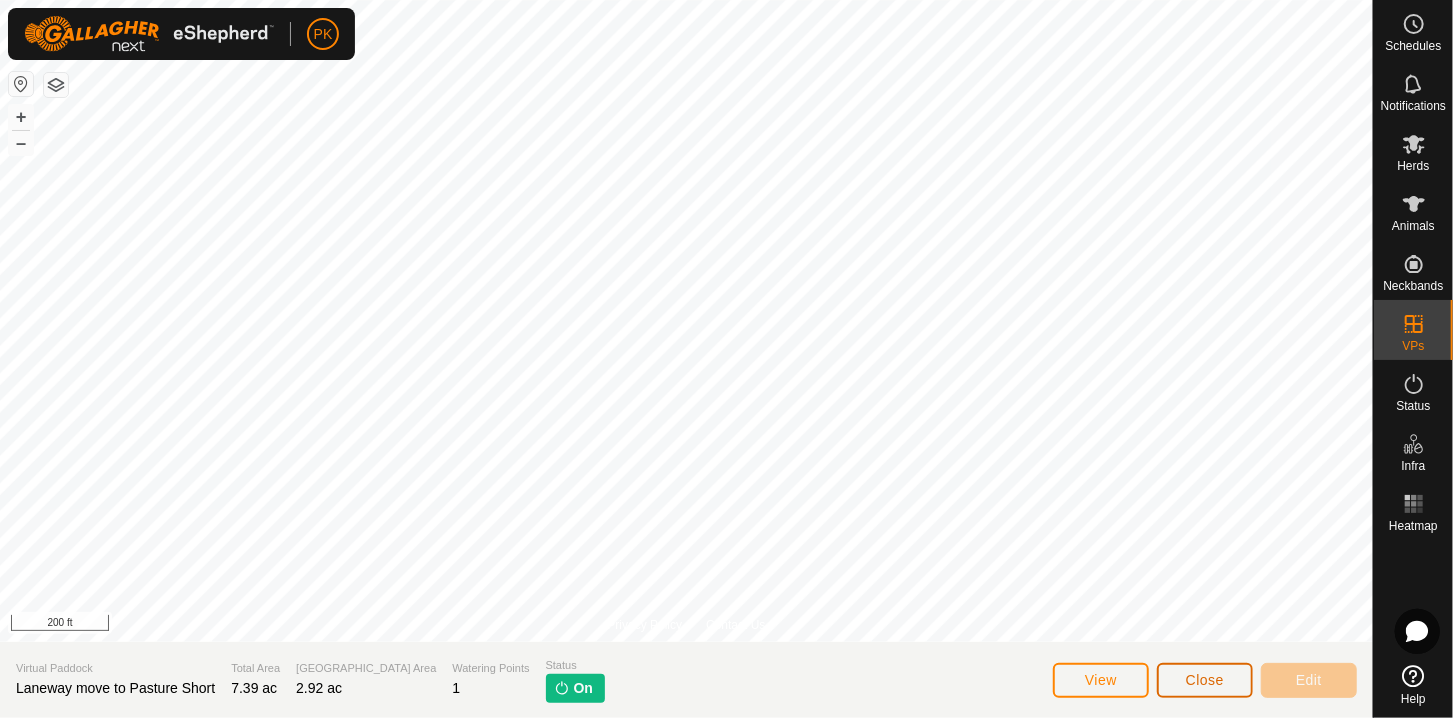 click on "Close" 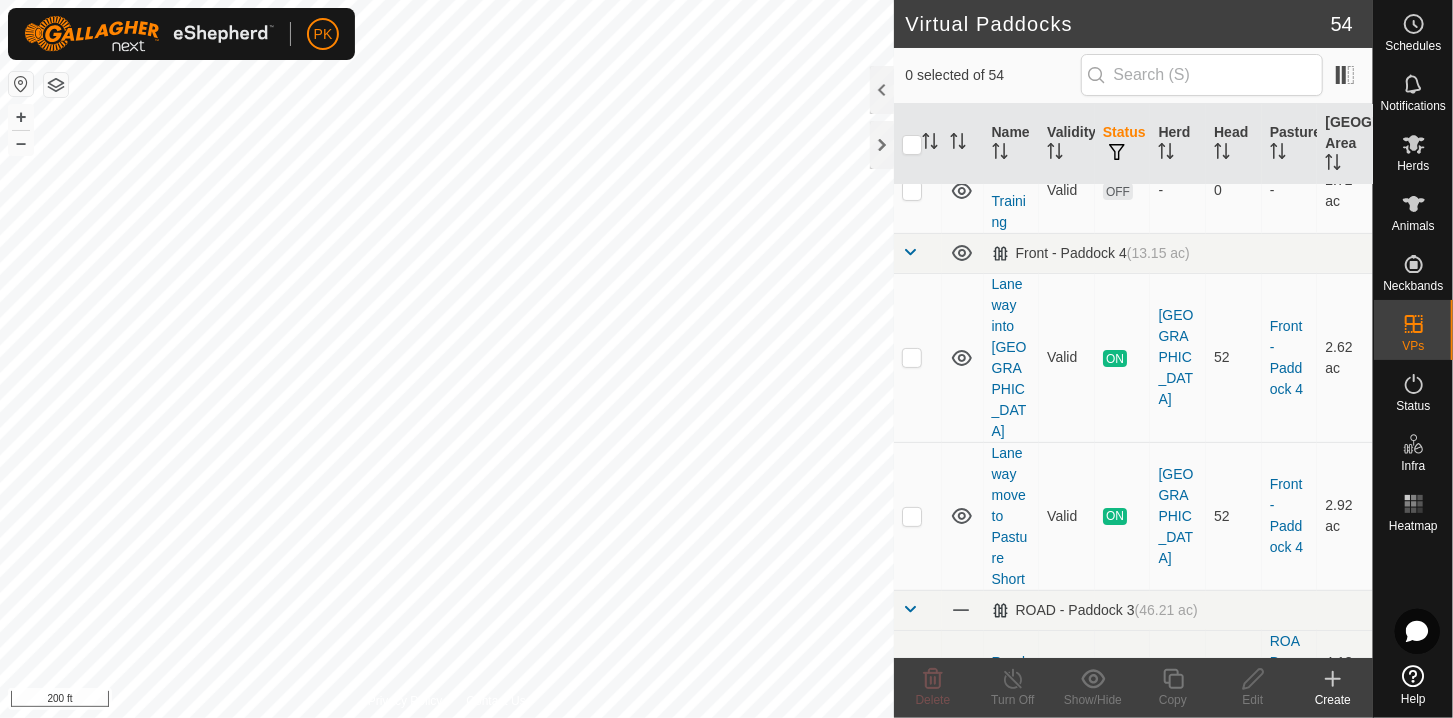 scroll, scrollTop: 166, scrollLeft: 0, axis: vertical 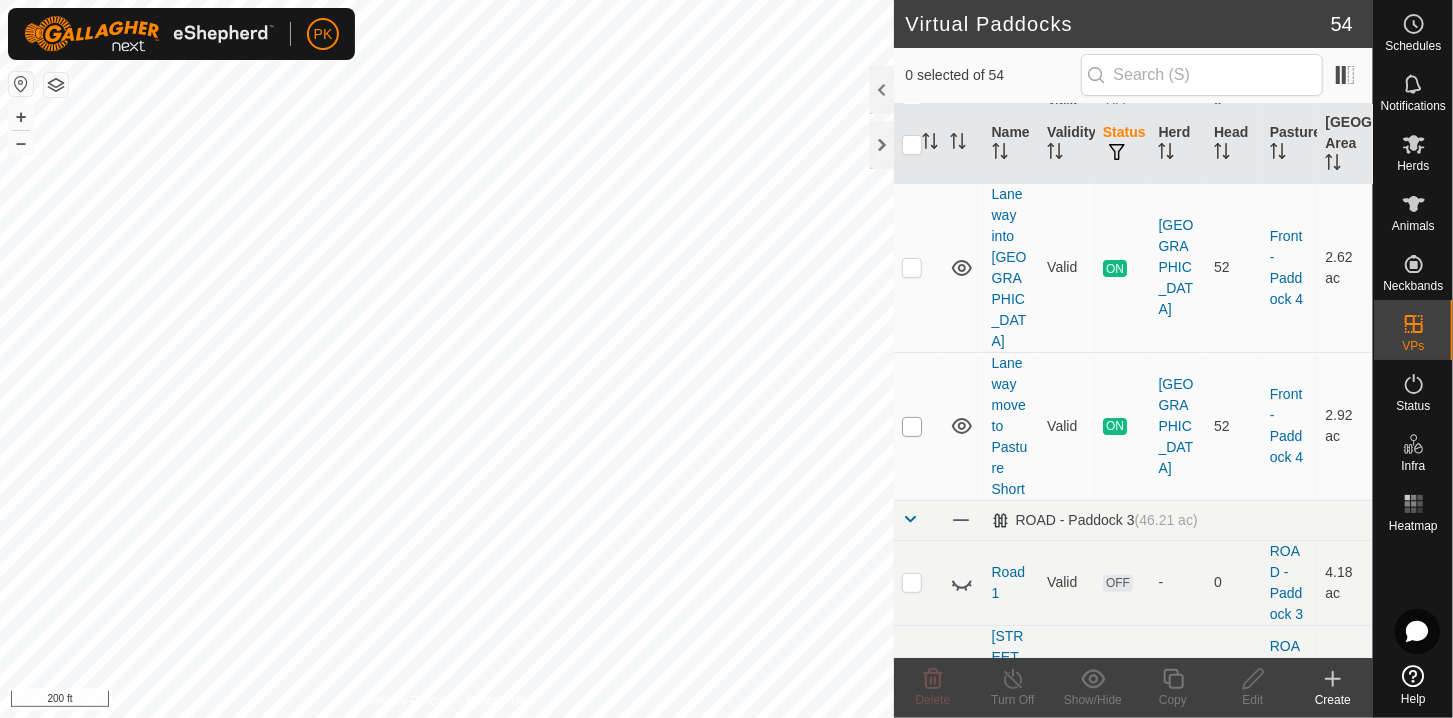 click at bounding box center (912, 427) 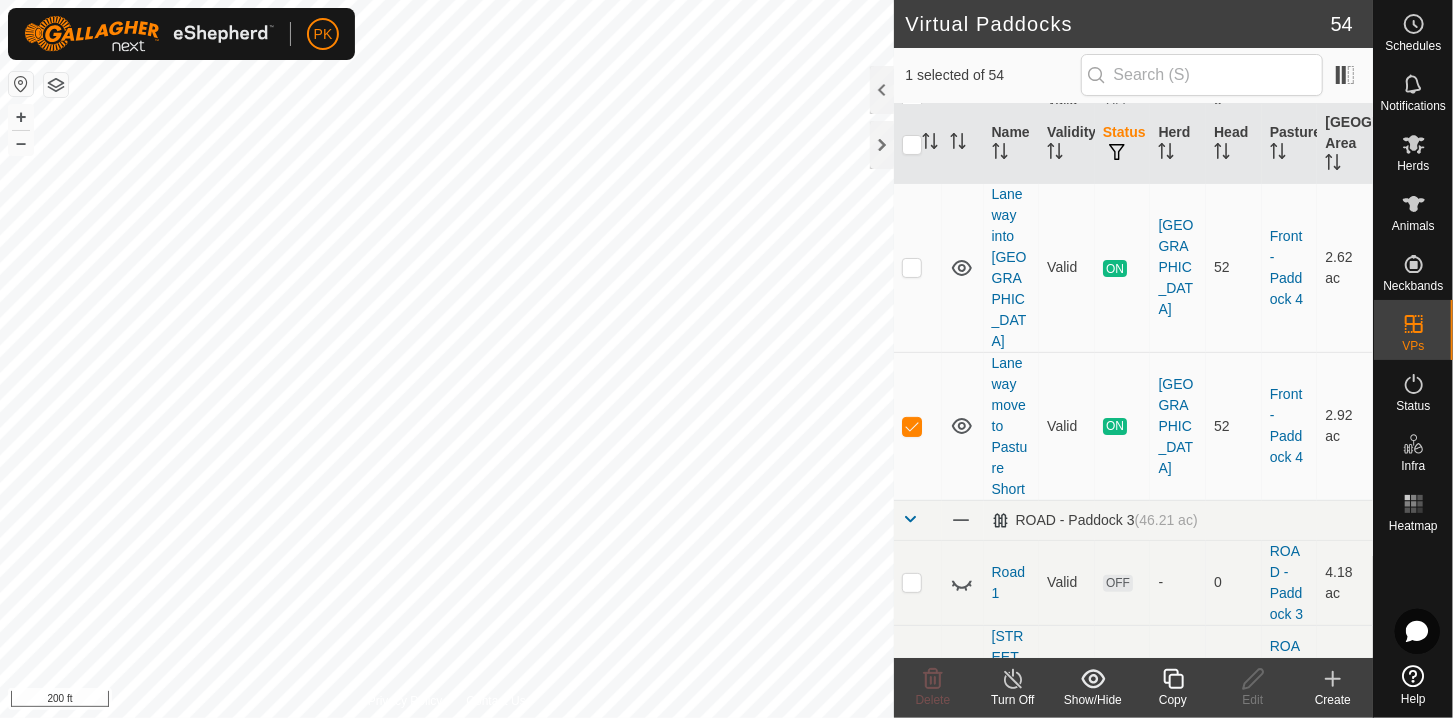click 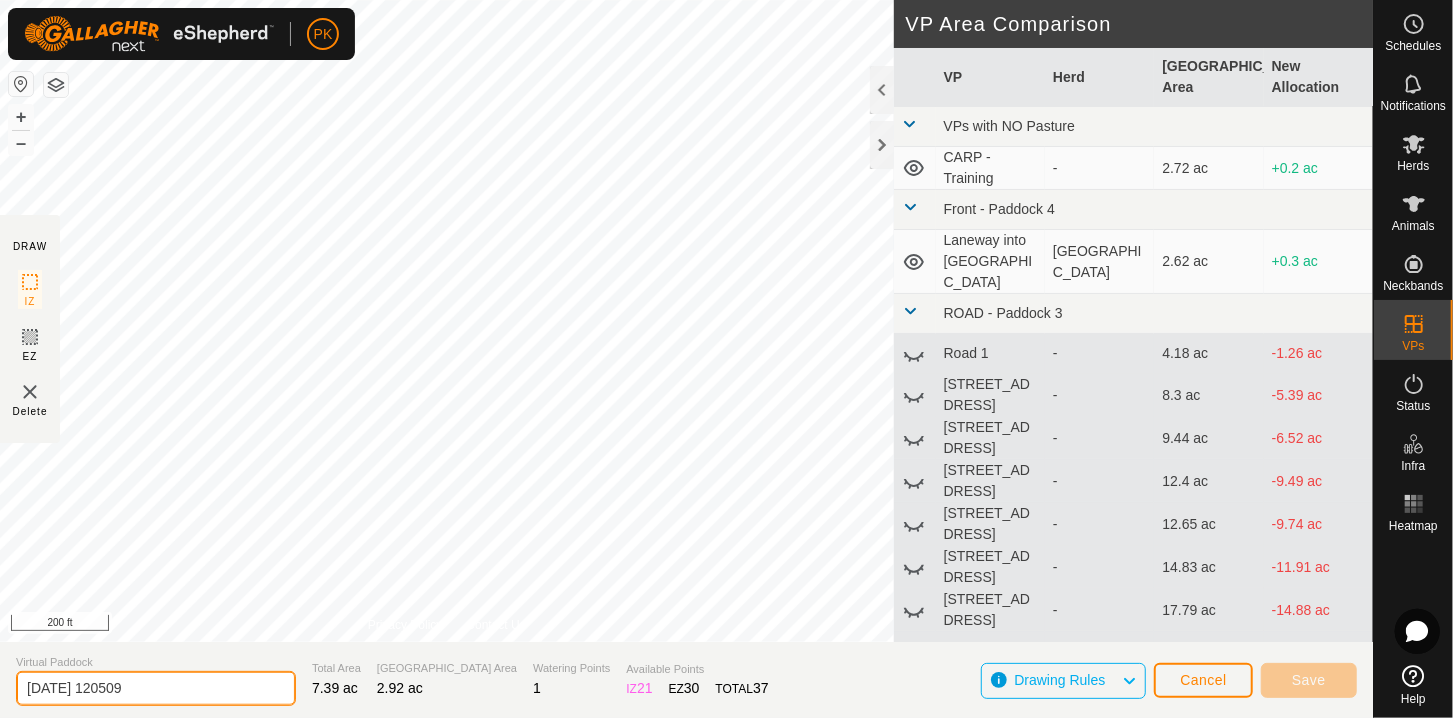 drag, startPoint x: 164, startPoint y: 684, endPoint x: 11, endPoint y: 678, distance: 153.1176 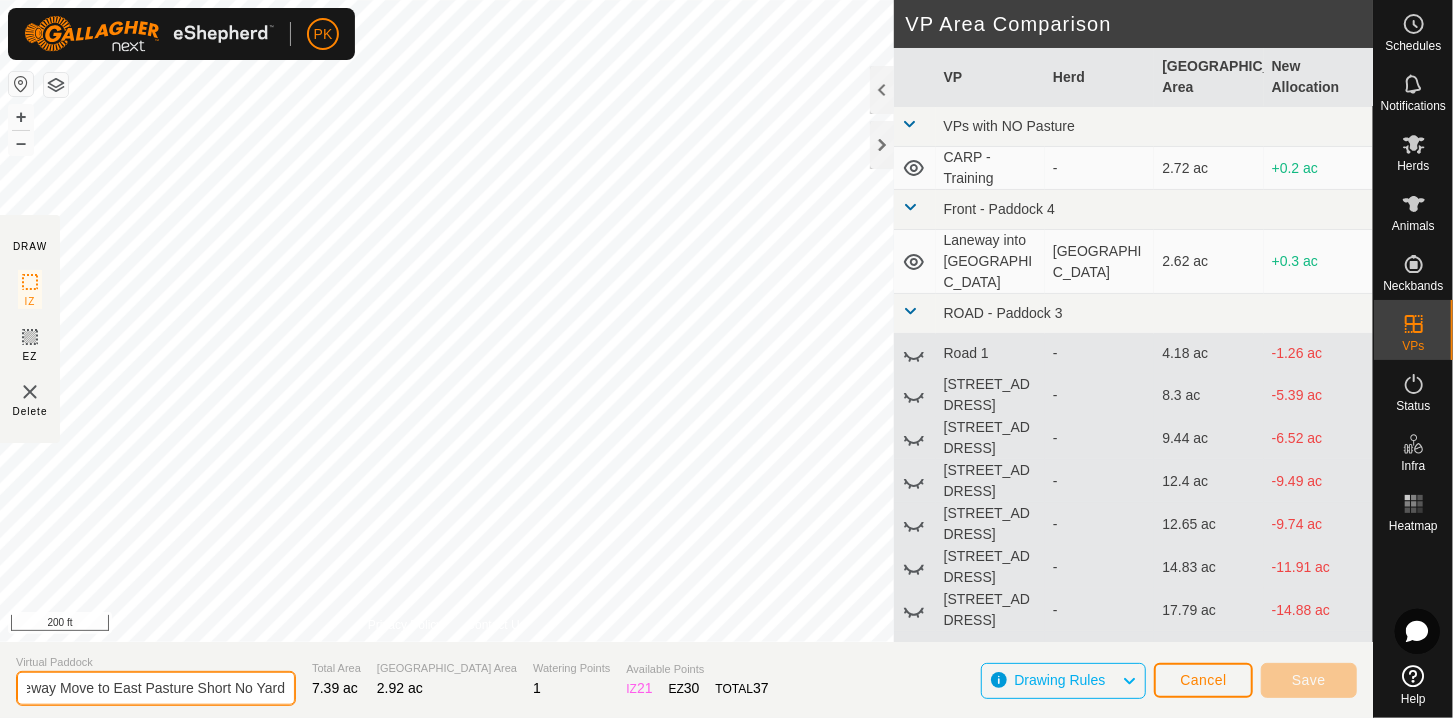 scroll, scrollTop: 0, scrollLeft: 48, axis: horizontal 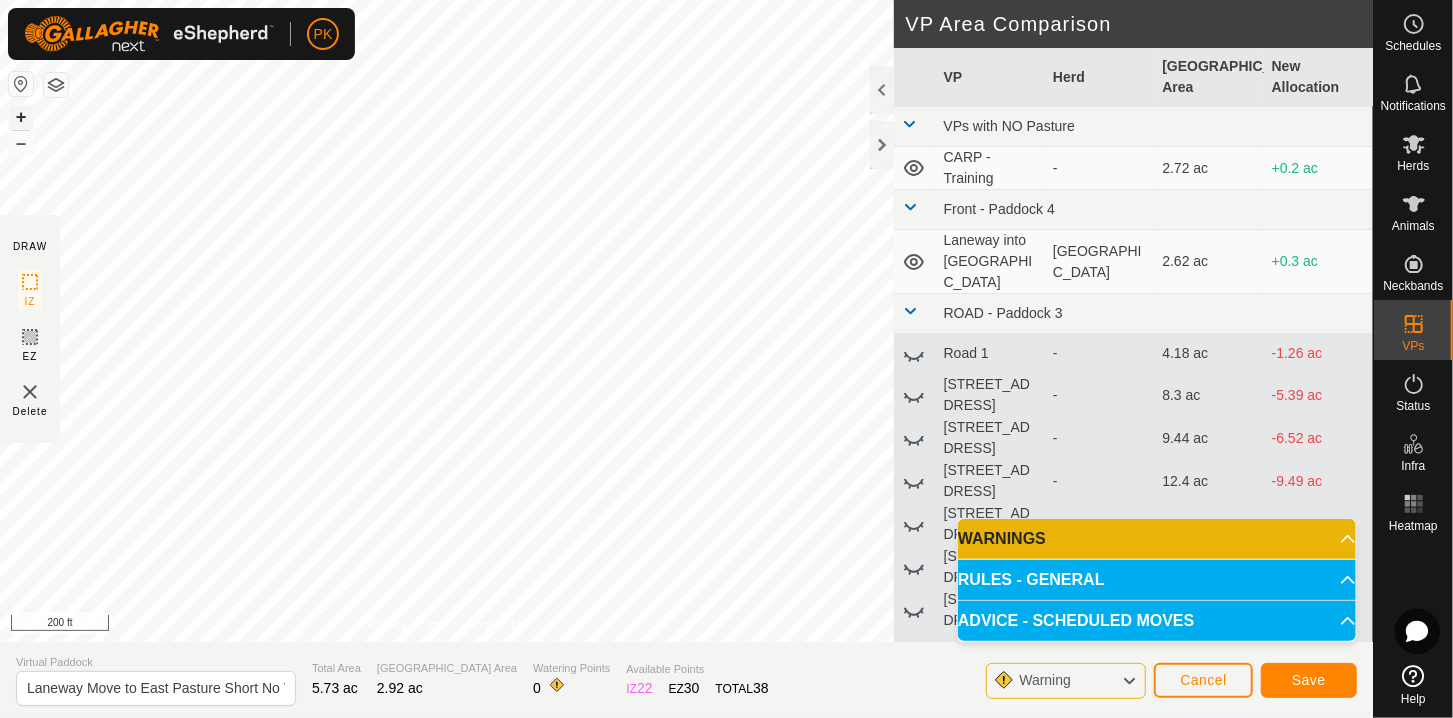 click on "+" at bounding box center [21, 117] 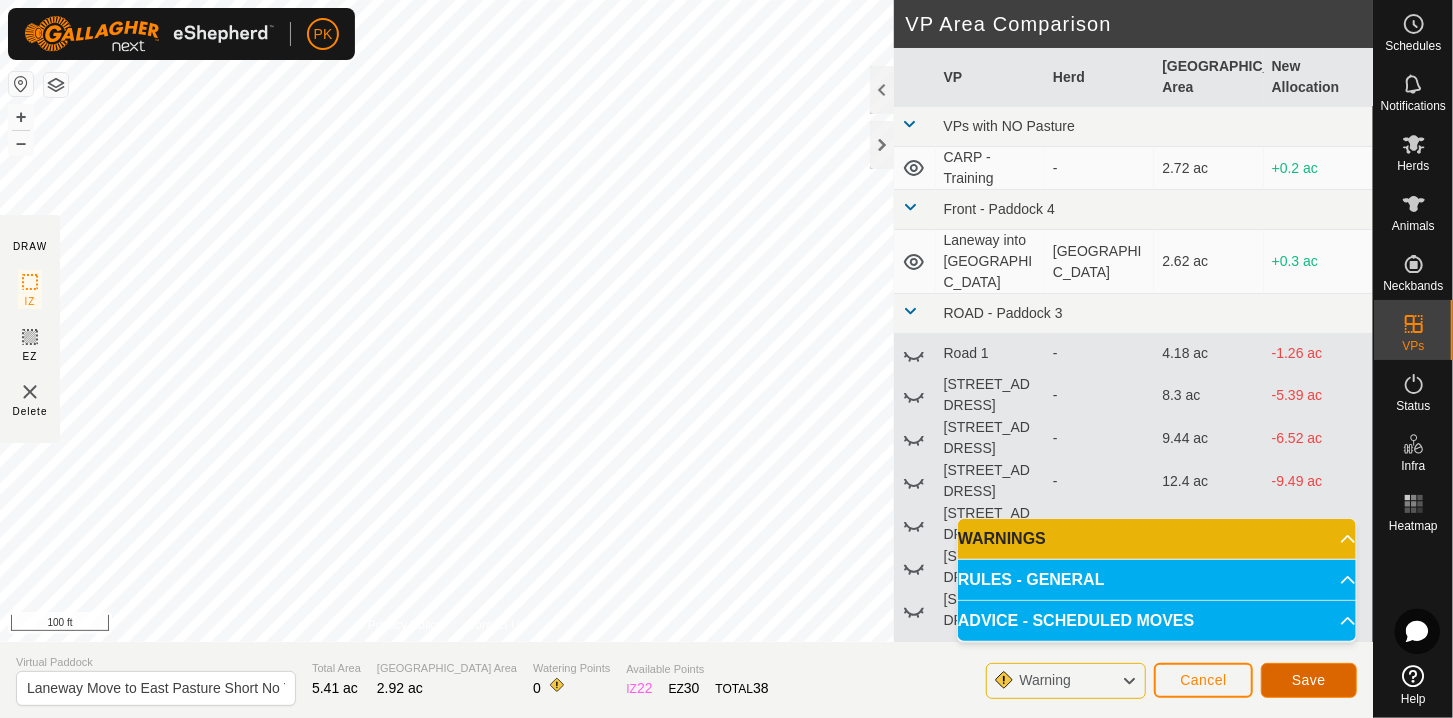 click on "Save" 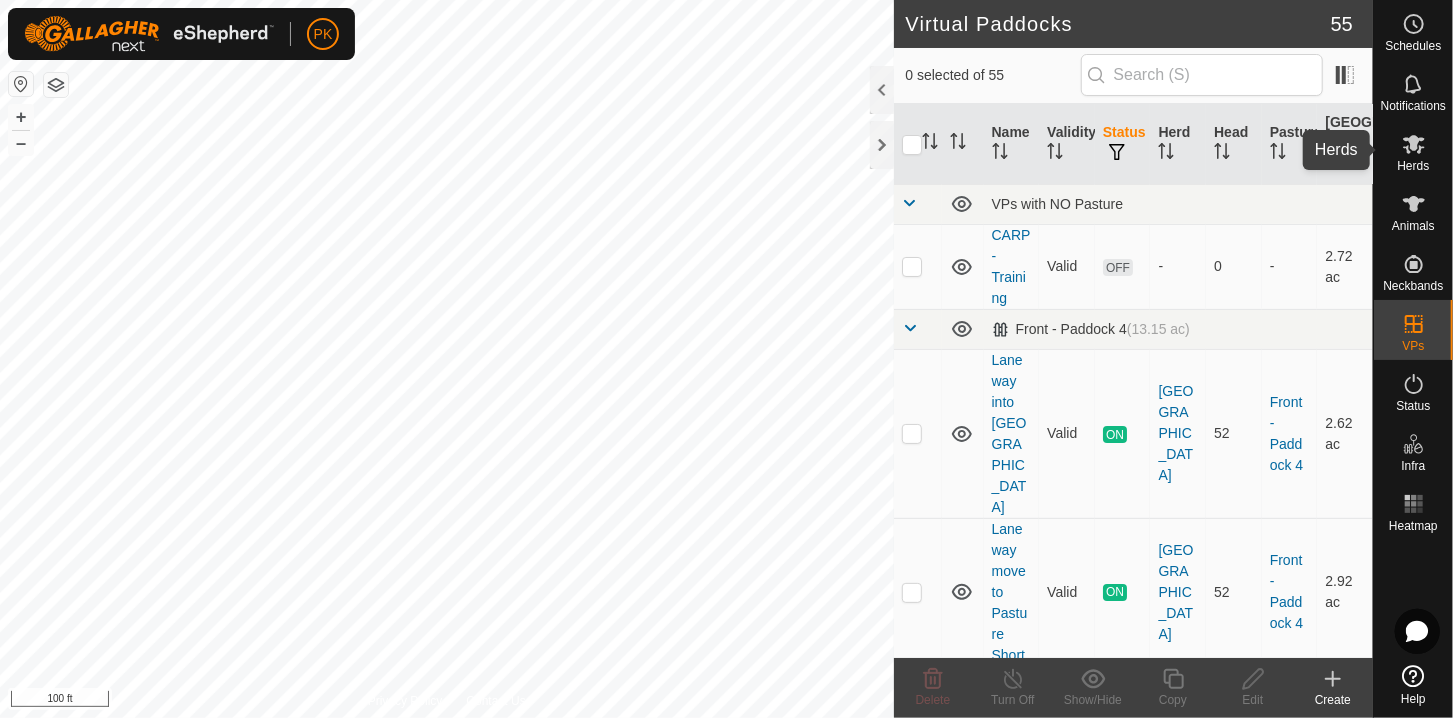 click at bounding box center (1414, 144) 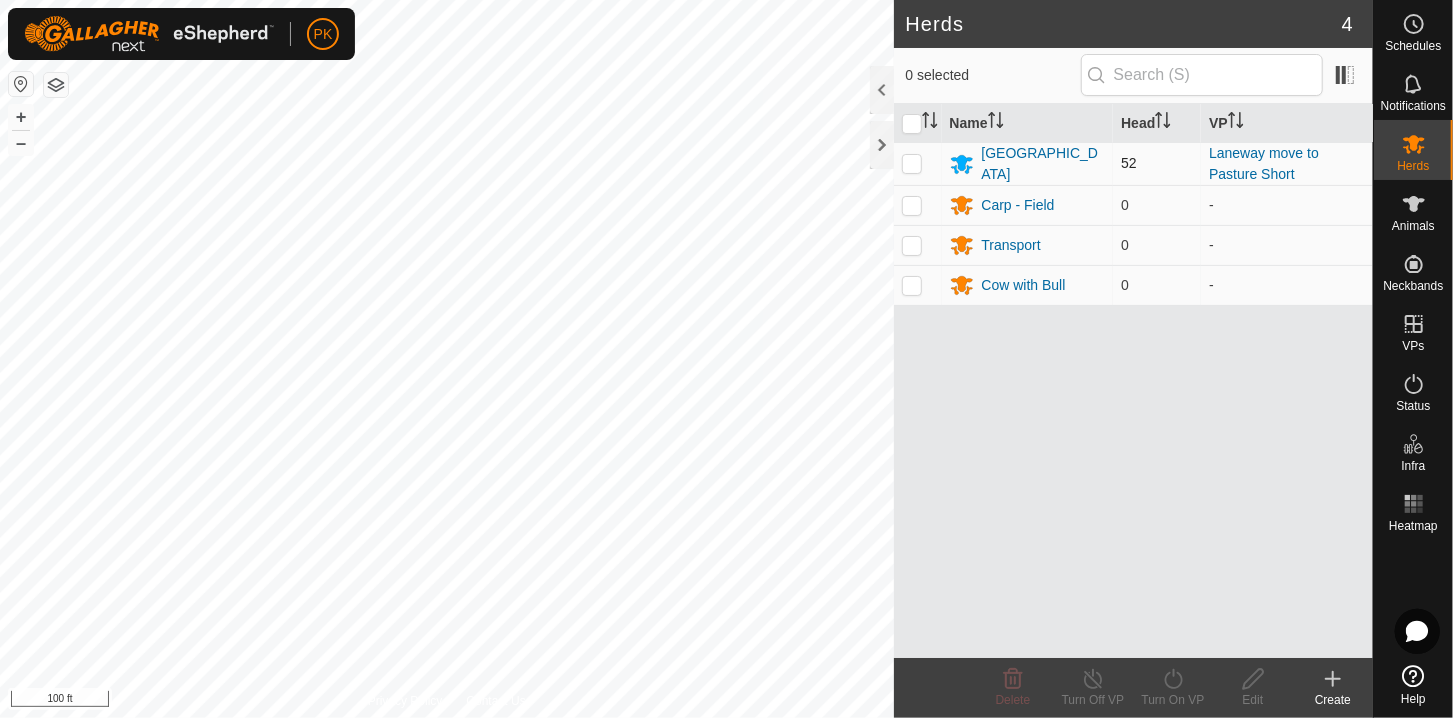 click at bounding box center (912, 163) 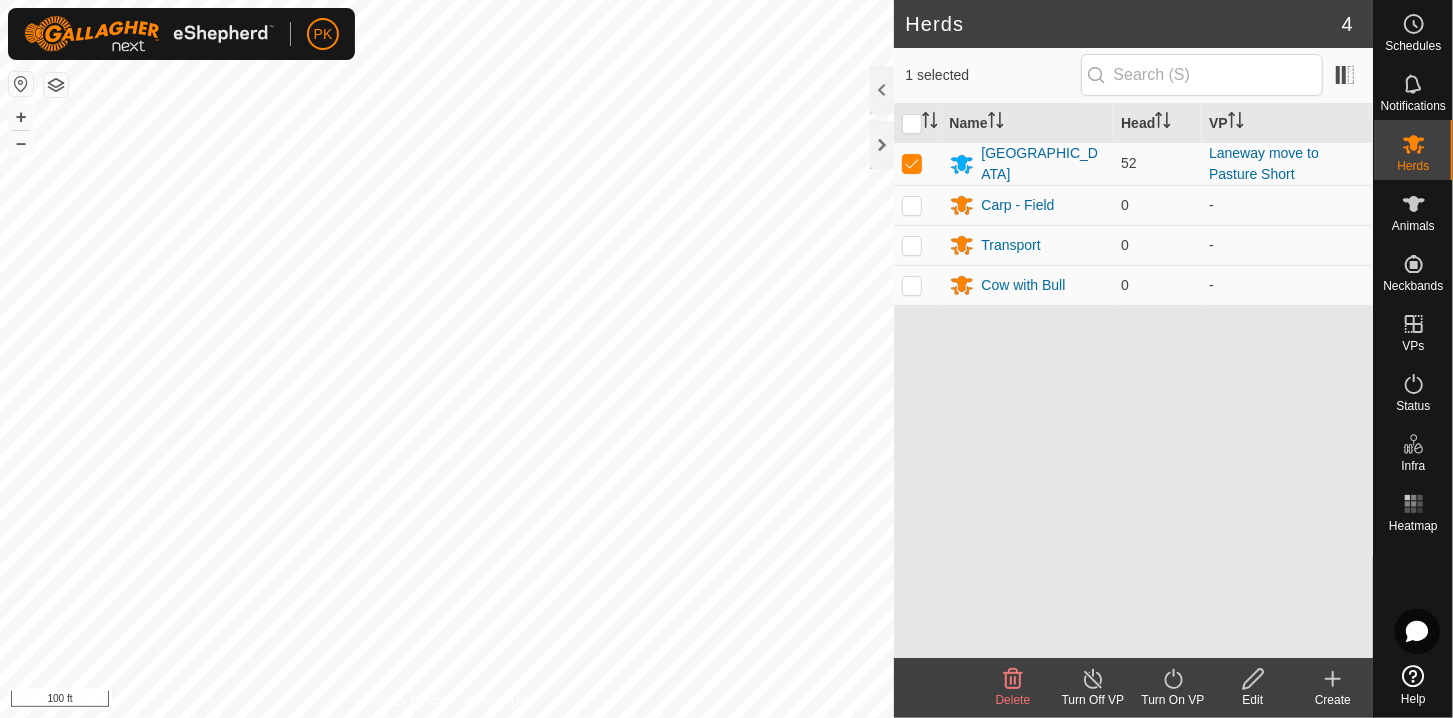 click on "Turn On VP" 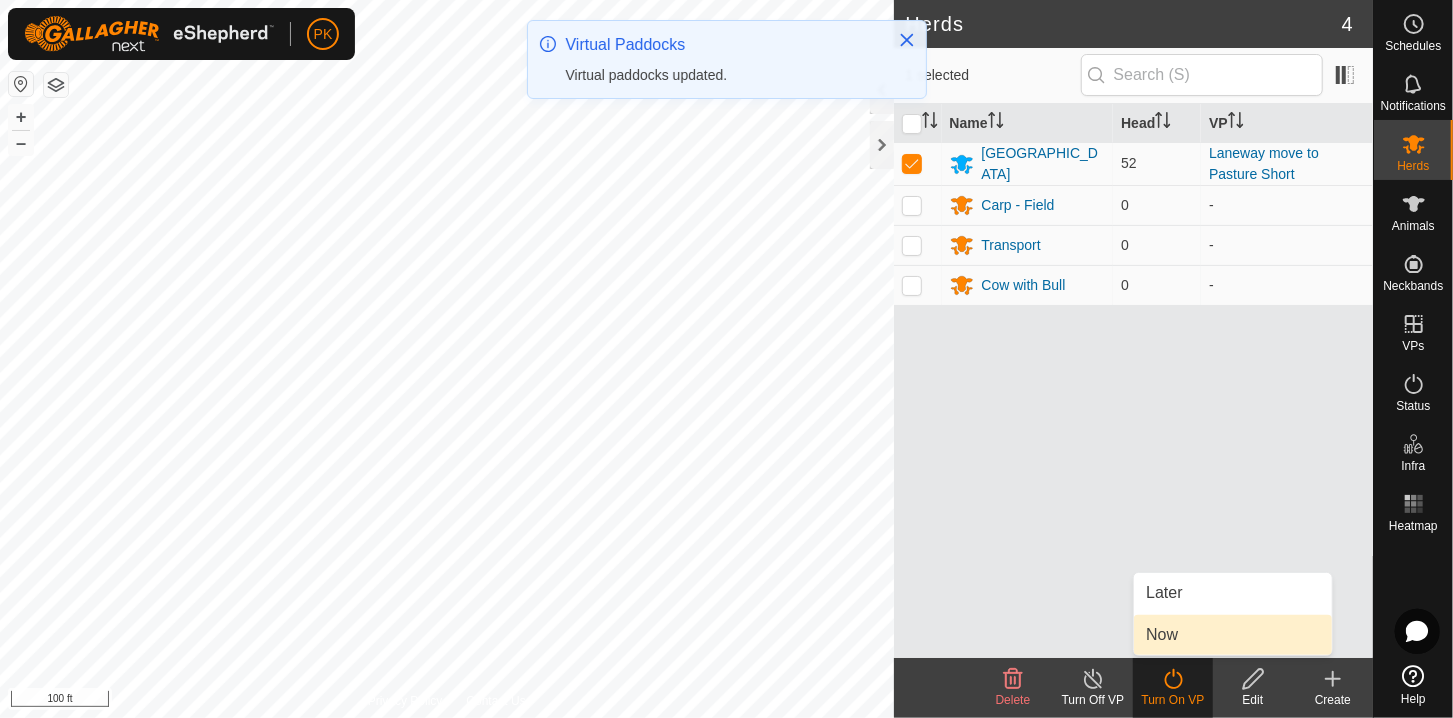 click on "Now" at bounding box center [1233, 635] 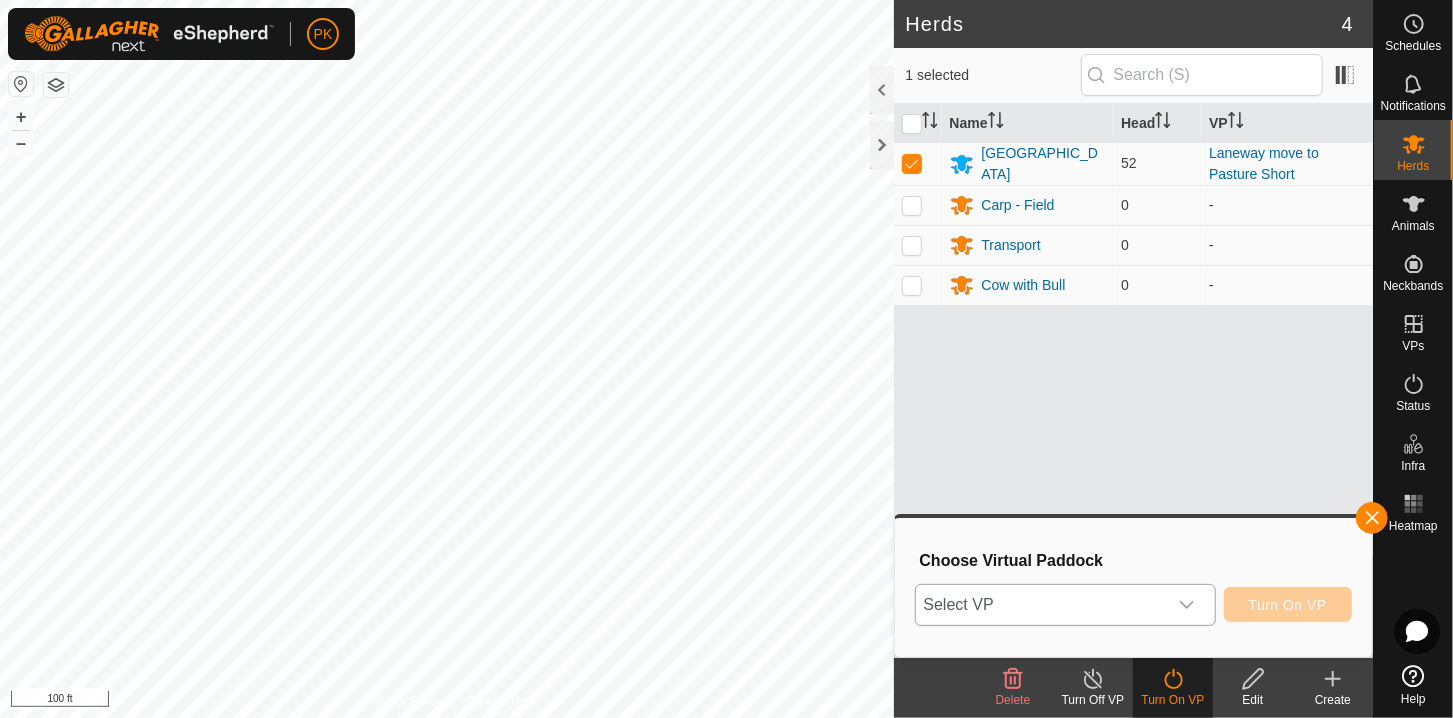 click at bounding box center [1187, 605] 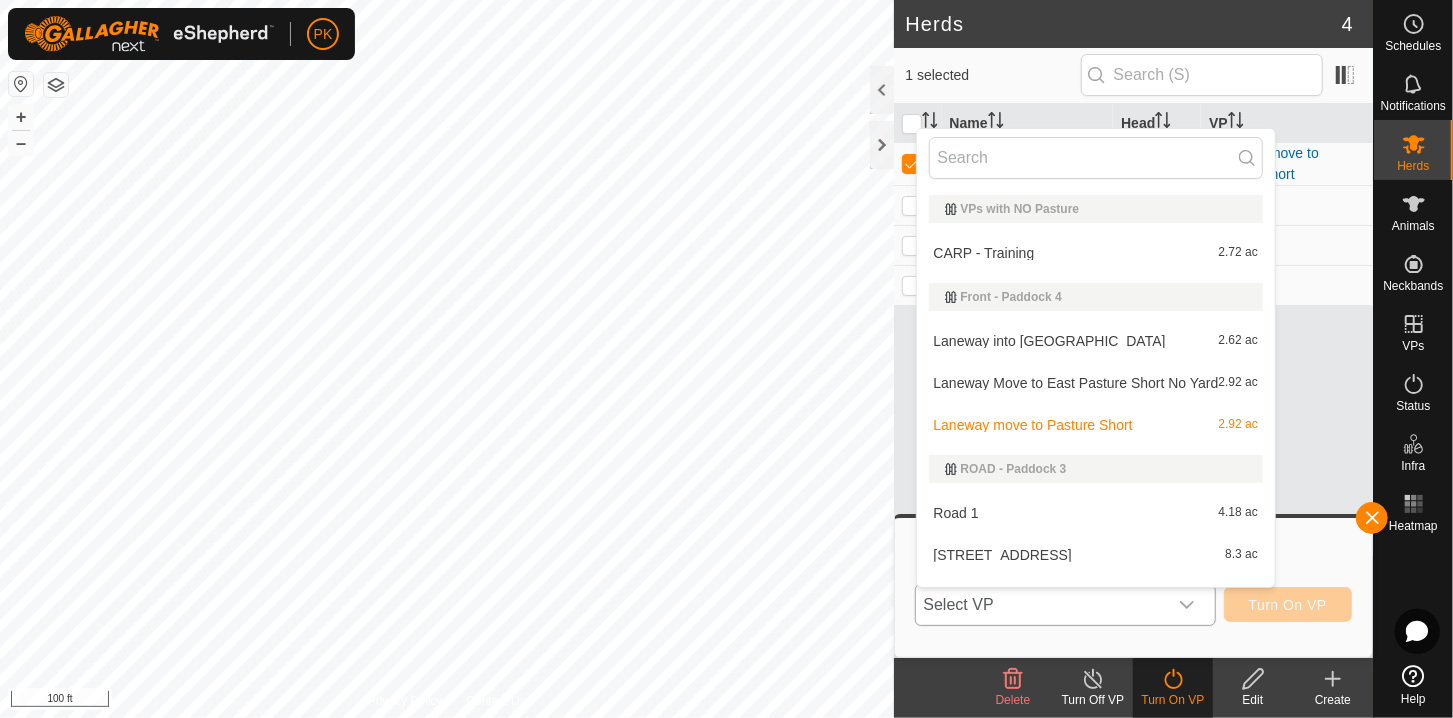 scroll, scrollTop: 29, scrollLeft: 0, axis: vertical 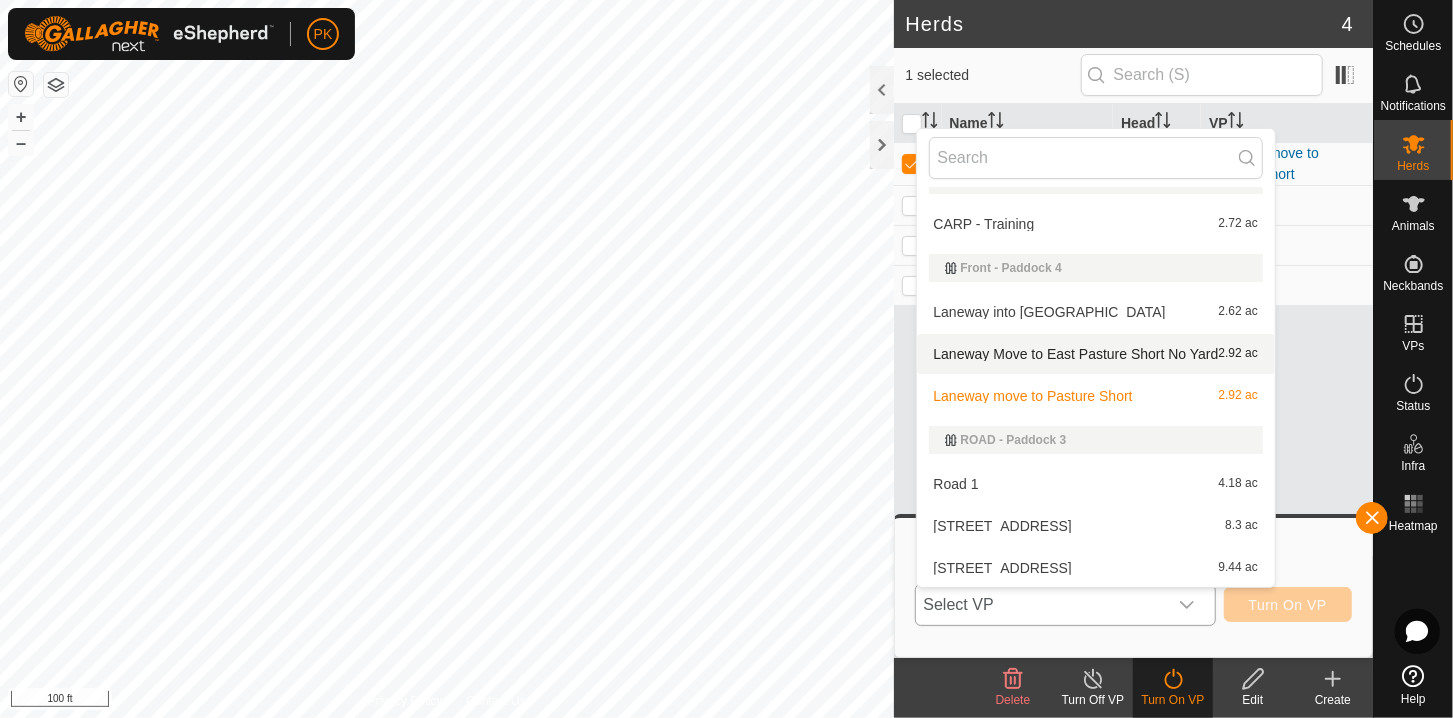 click on "Laneway Move to East Pasture Short No Yard  2.92 ac" at bounding box center [1096, 354] 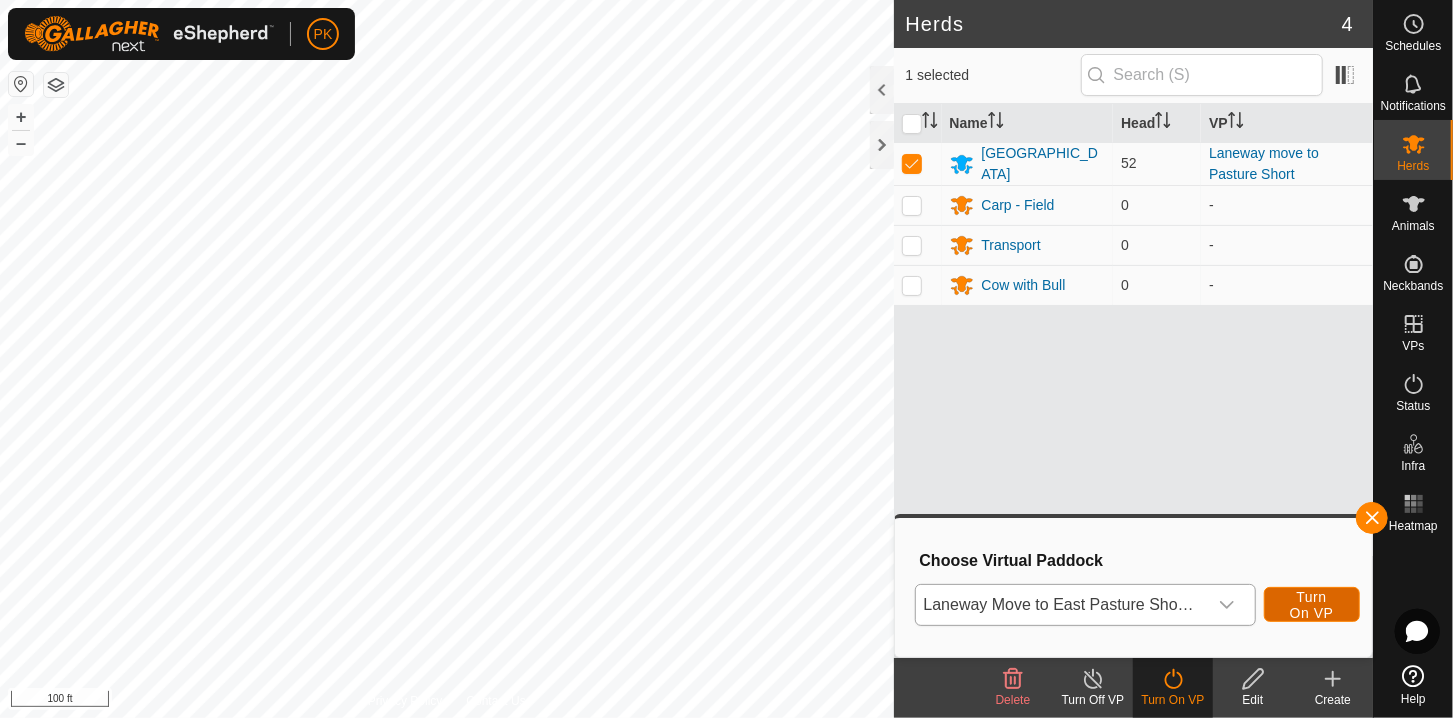 click on "Turn On VP" at bounding box center (1312, 605) 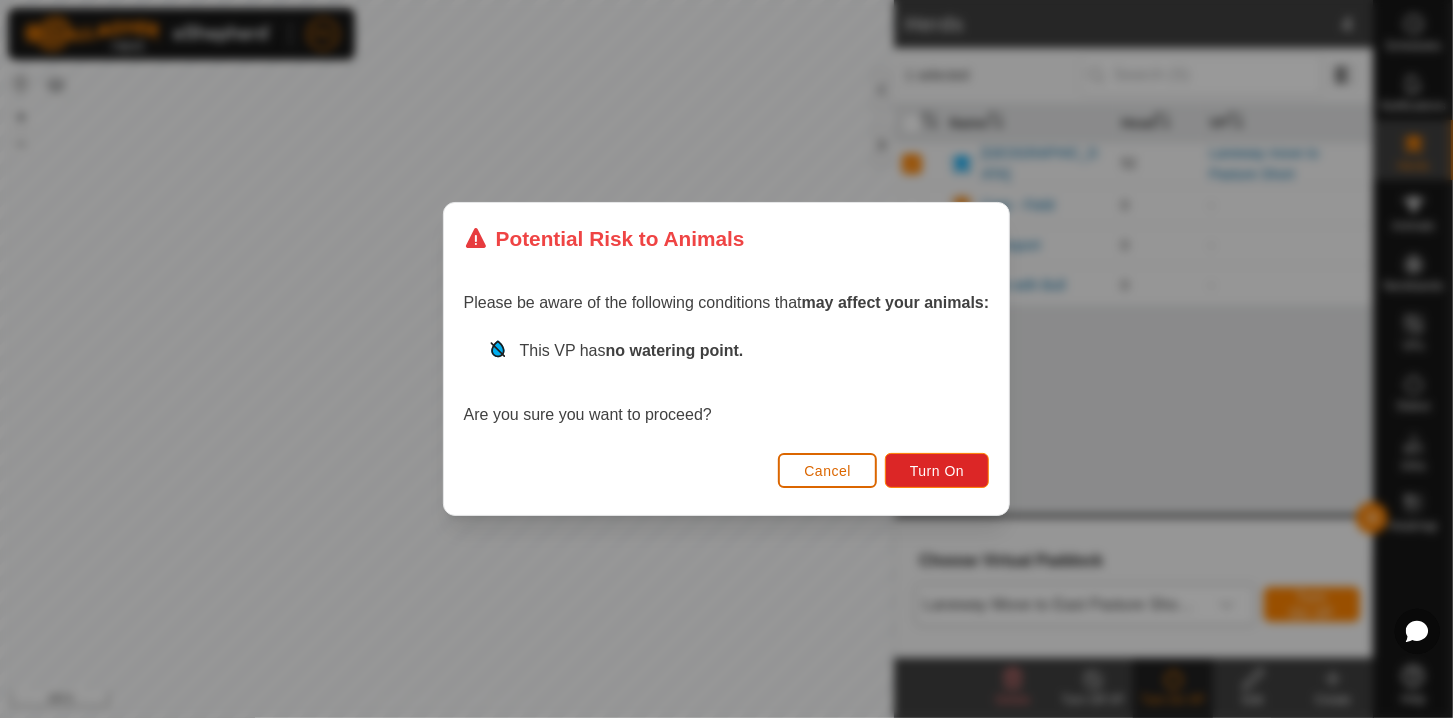 click on "Cancel" at bounding box center [827, 470] 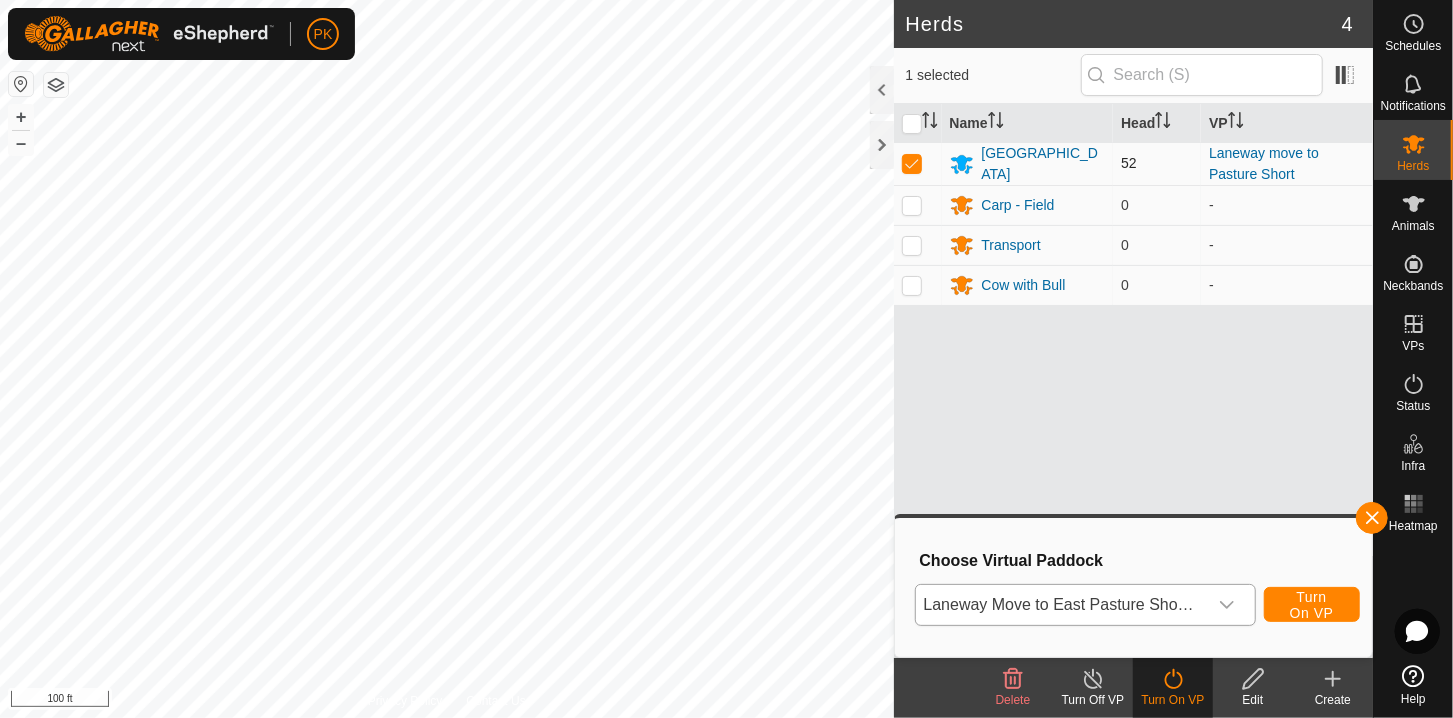 click at bounding box center [912, 163] 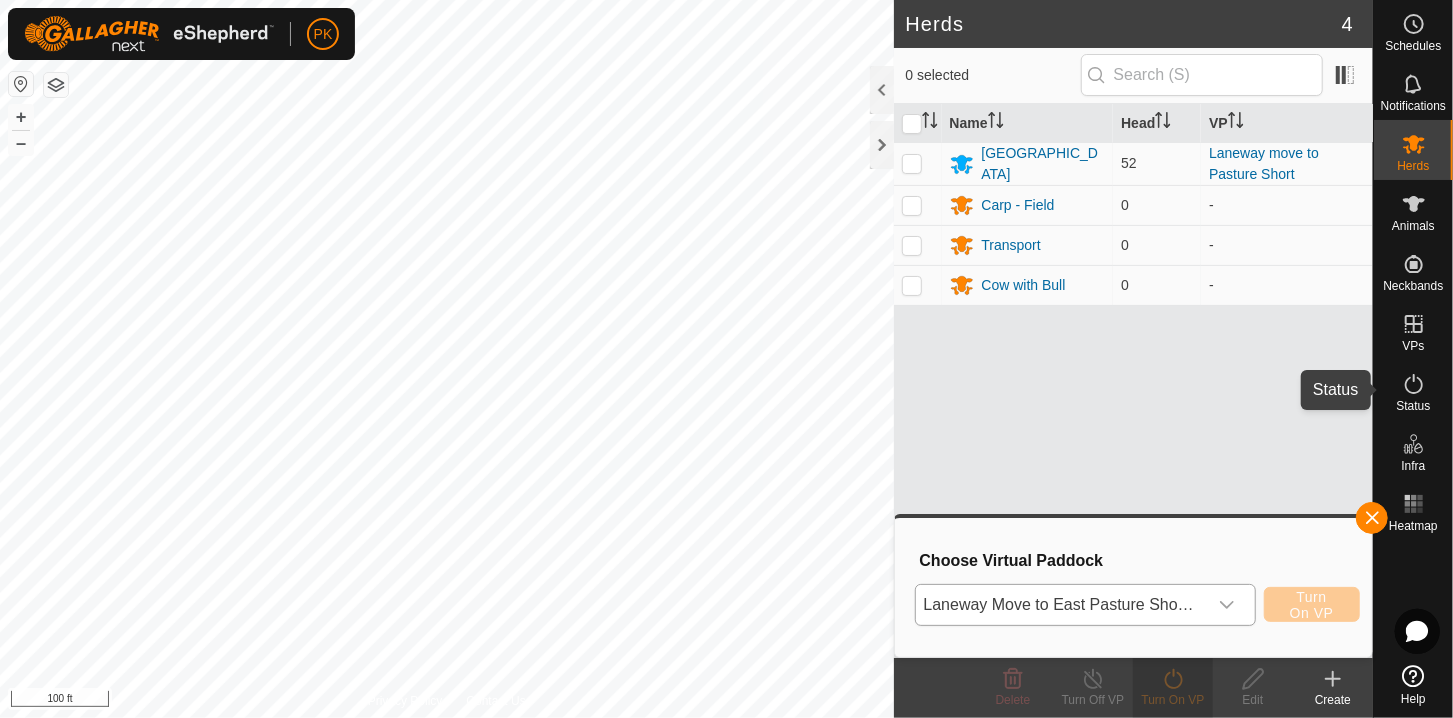 click 